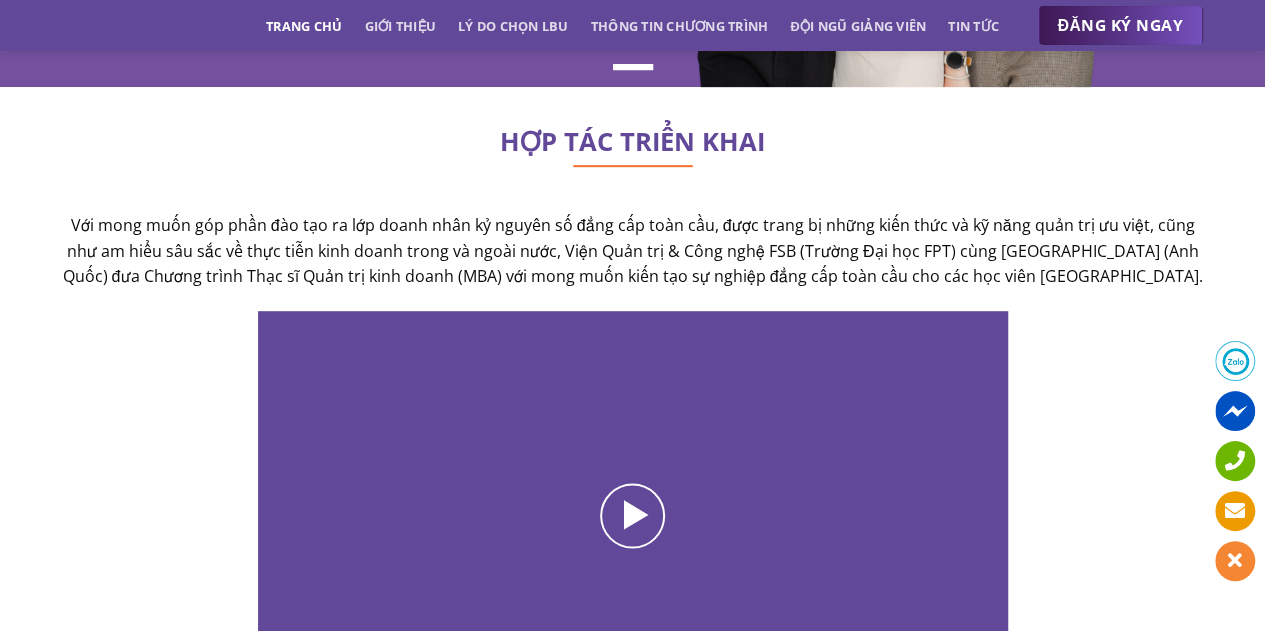 scroll, scrollTop: 500, scrollLeft: 0, axis: vertical 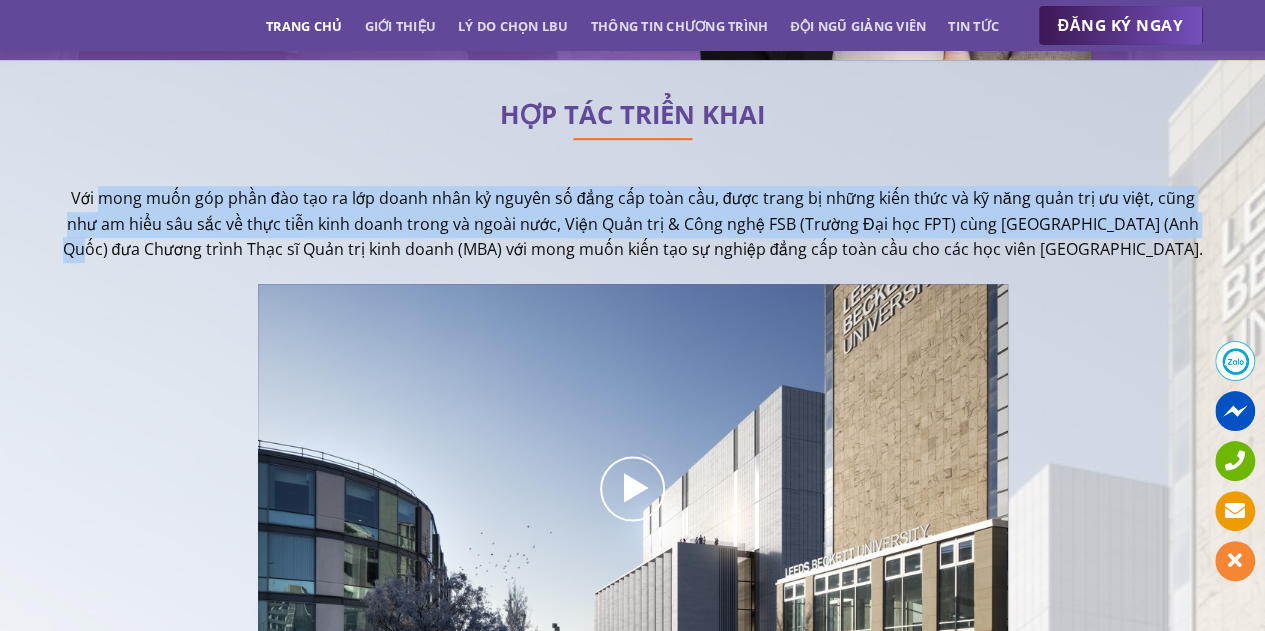 drag, startPoint x: 107, startPoint y: 209, endPoint x: 120, endPoint y: 247, distance: 40.16217 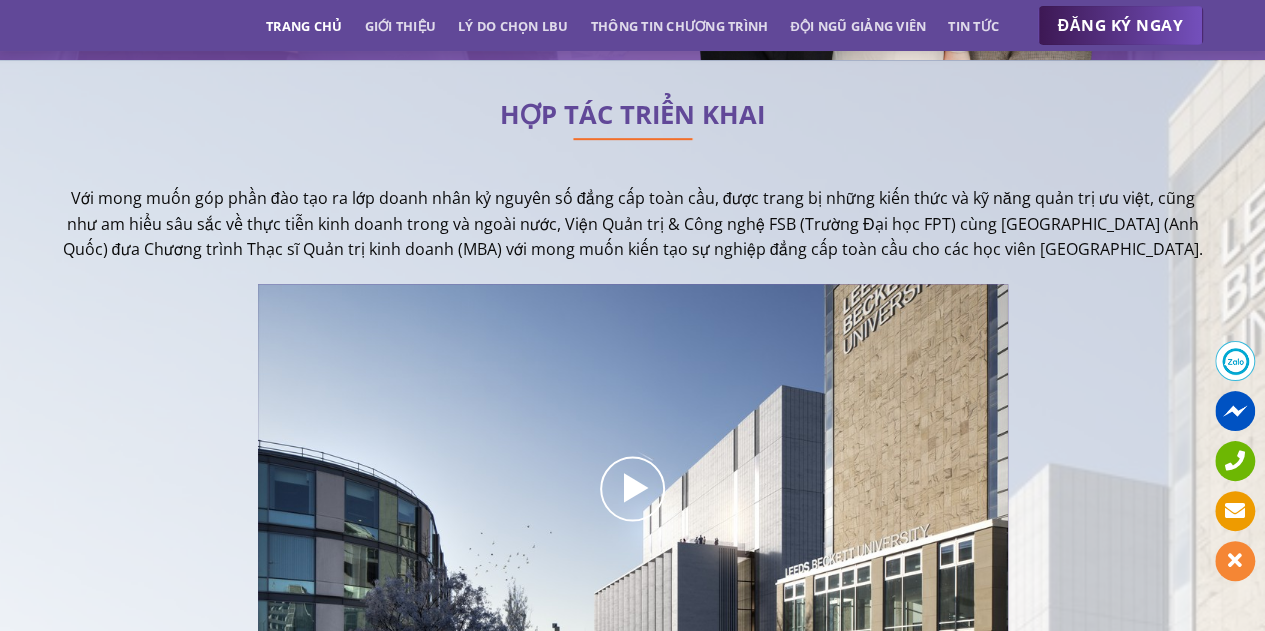 click on "Với mong muốn góp phần đào tạo ra lớp doanh nhân kỷ nguyên số đẳng cấp toàn cầu, được trang bị những kiến thức và kỹ năng quản trị ưu việt, cũng như am hiểu sâu sắc về thực tiễn kinh doanh trong và ngoài nước, Viện Quản trị & Công nghệ FSB (Trường Đại học FPT) cùng [GEOGRAPHIC_DATA] (Anh Quốc) đưa Chương trình Thạc sĩ Quản trị kinh doanh (MBA) với mong muốn kiến tạo sự nghiệp đẳng cấp toàn cầu cho các học viên [GEOGRAPHIC_DATA]." at bounding box center [633, 224] 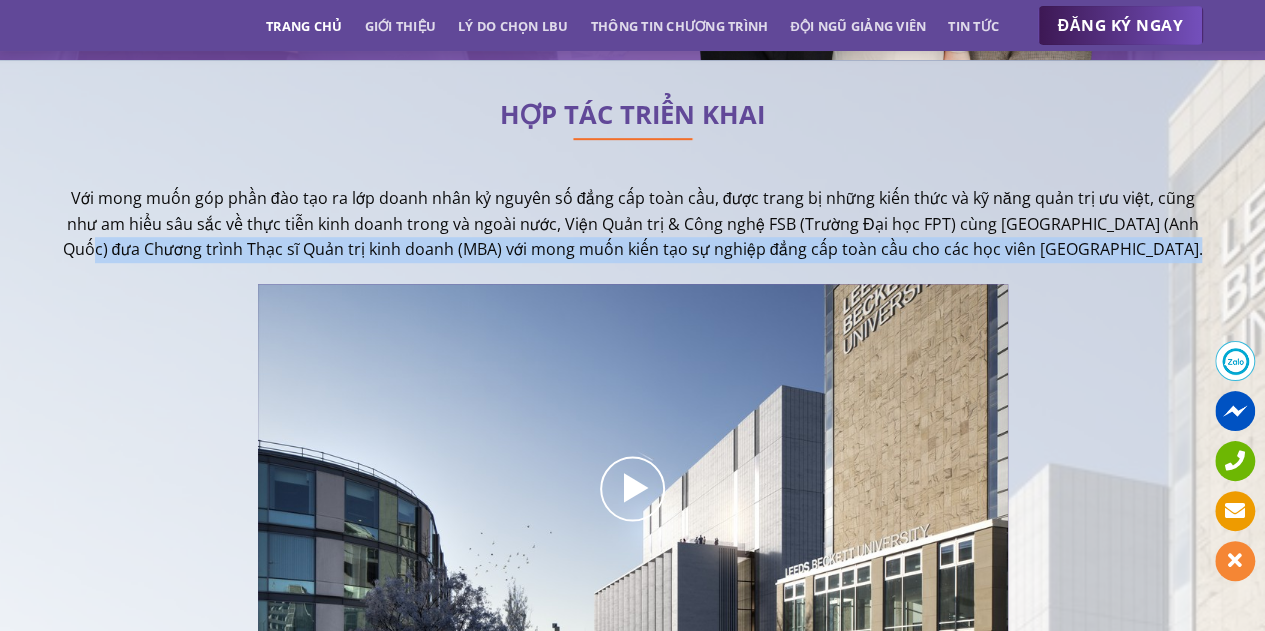 drag, startPoint x: 126, startPoint y: 245, endPoint x: 117, endPoint y: 289, distance: 44.911022 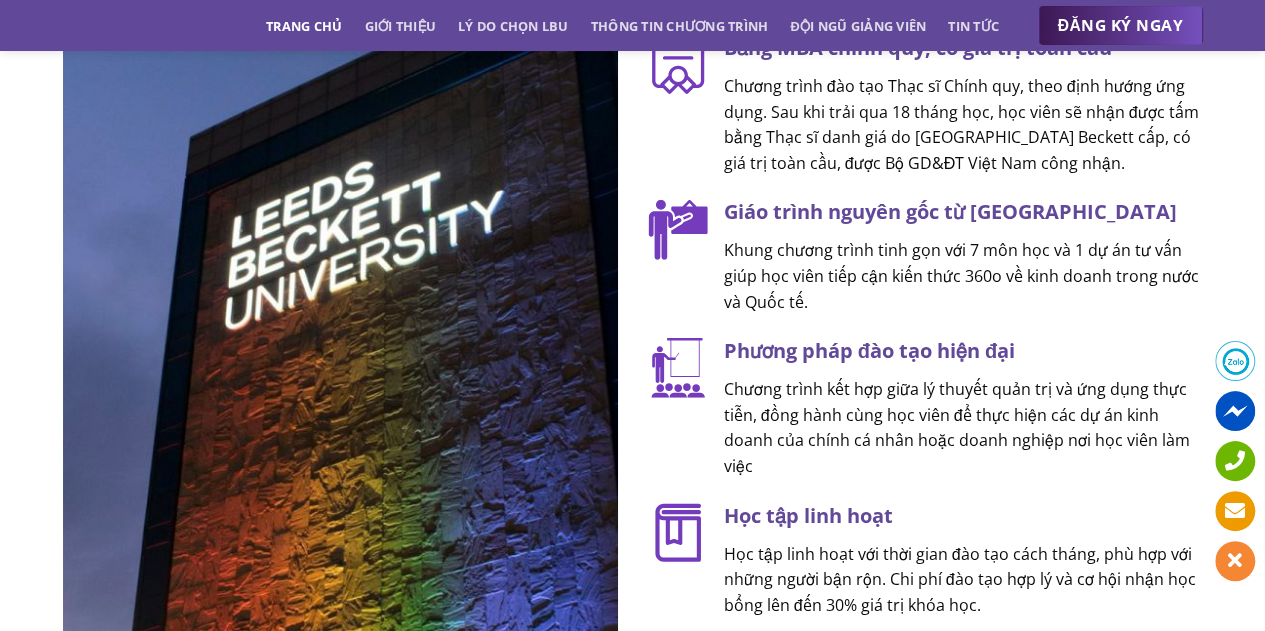 scroll, scrollTop: 2700, scrollLeft: 0, axis: vertical 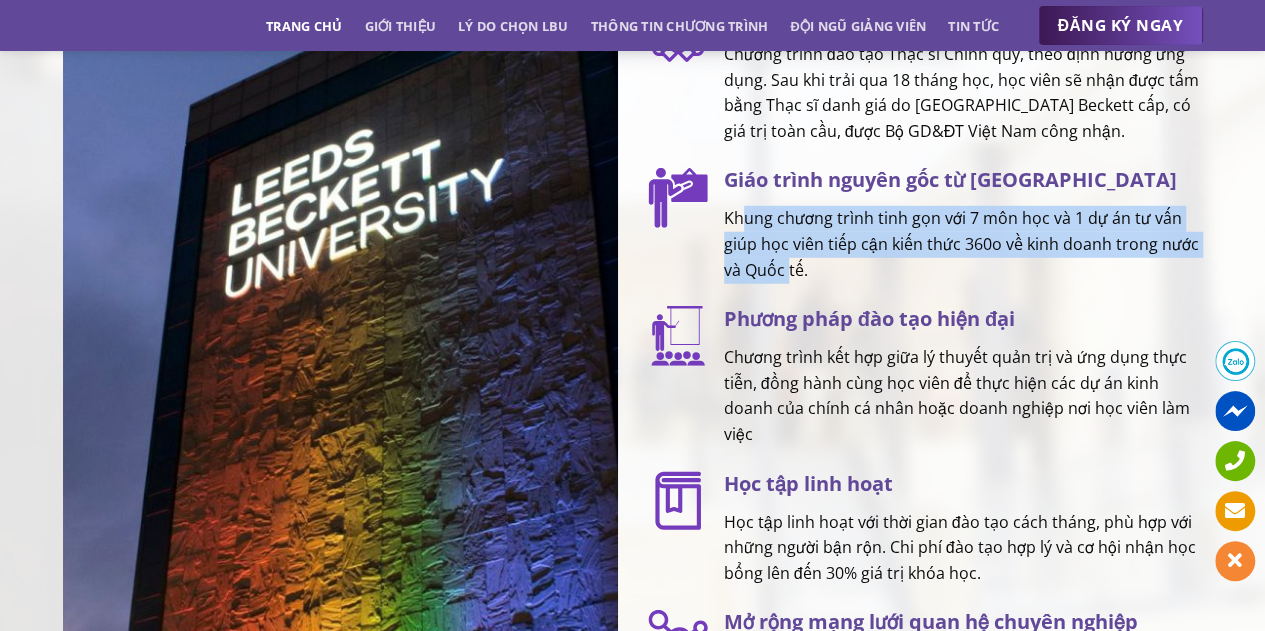 drag, startPoint x: 747, startPoint y: 257, endPoint x: 788, endPoint y: 313, distance: 69.40461 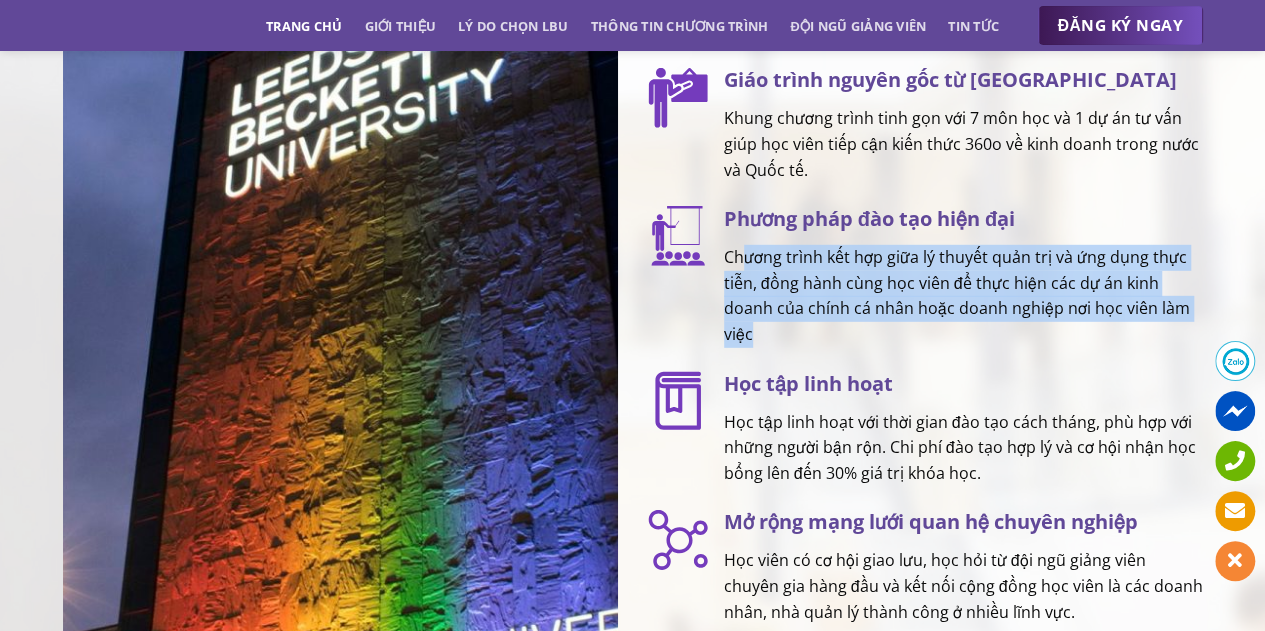 drag, startPoint x: 742, startPoint y: 295, endPoint x: 774, endPoint y: 375, distance: 86.162636 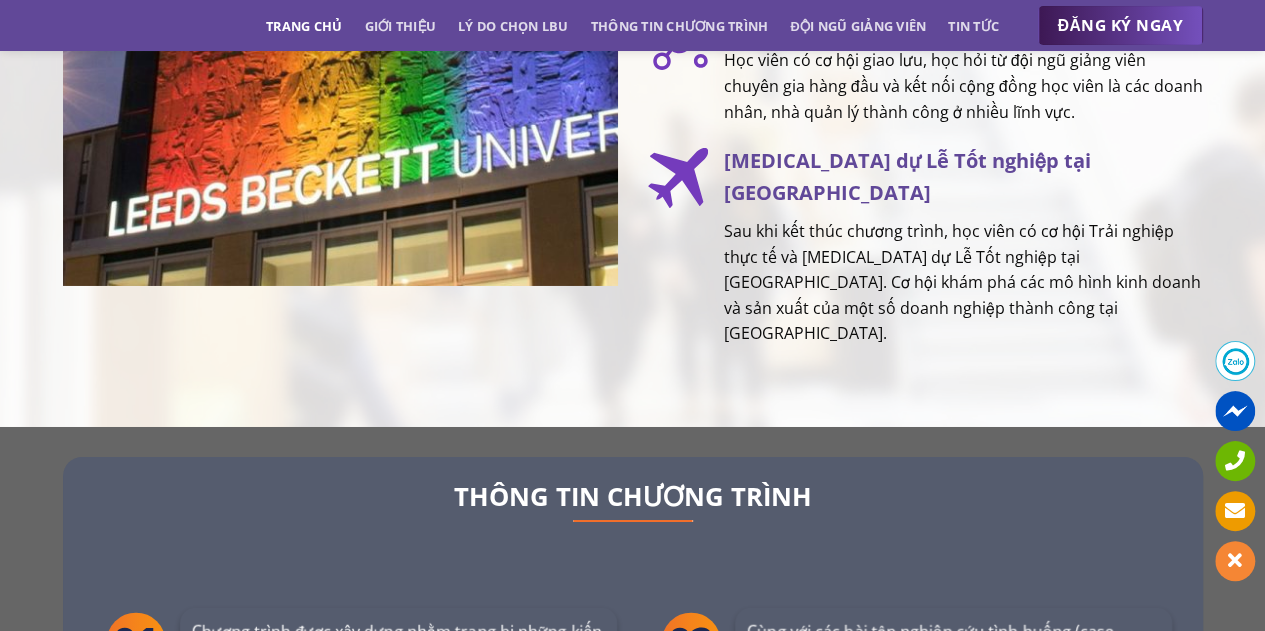 scroll, scrollTop: 3200, scrollLeft: 0, axis: vertical 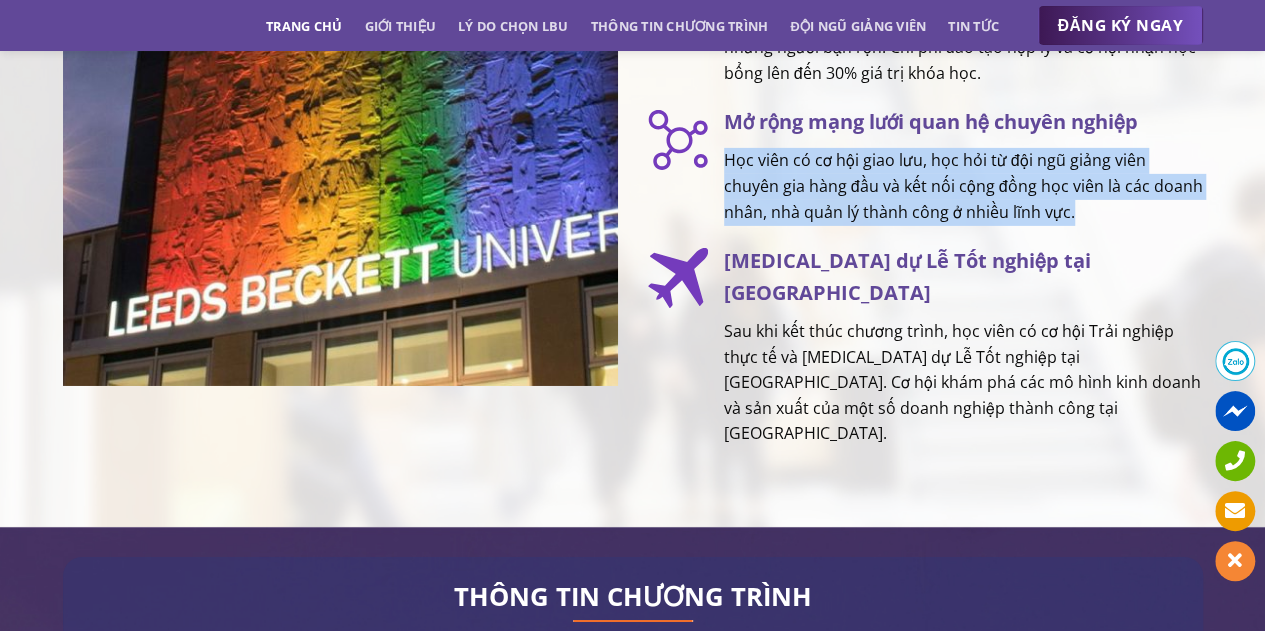drag, startPoint x: 722, startPoint y: 202, endPoint x: 1090, endPoint y: 253, distance: 371.51715 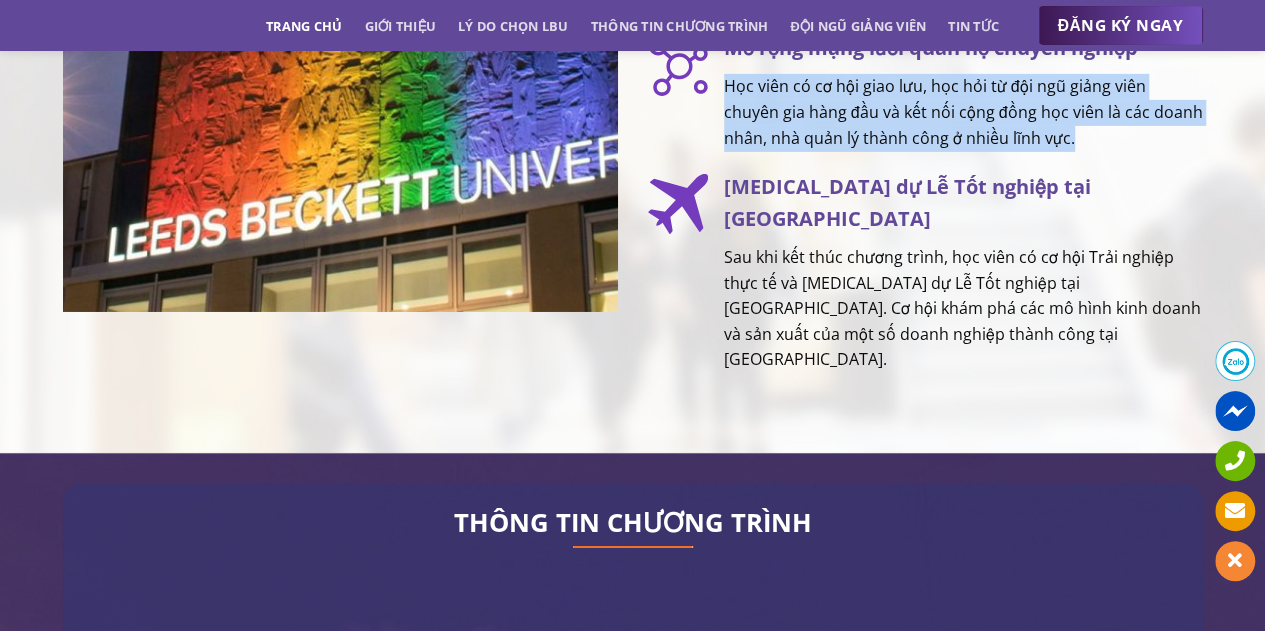 scroll, scrollTop: 3300, scrollLeft: 0, axis: vertical 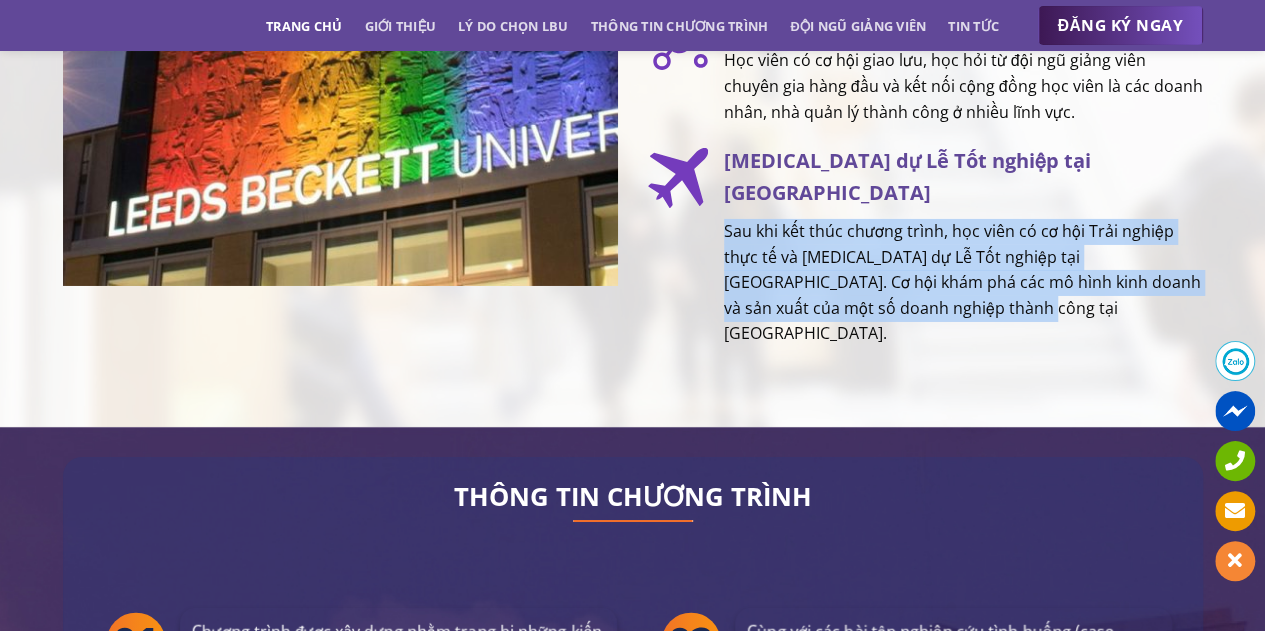 drag, startPoint x: 724, startPoint y: 239, endPoint x: 1073, endPoint y: 341, distance: 363.60007 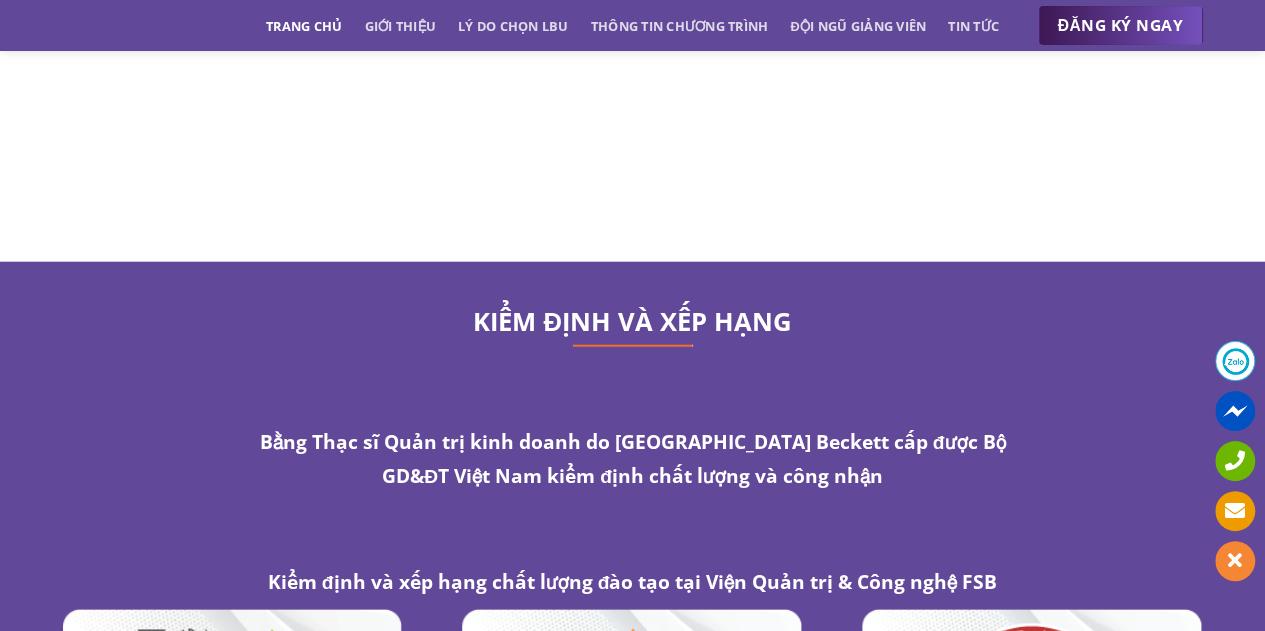 scroll, scrollTop: 9900, scrollLeft: 0, axis: vertical 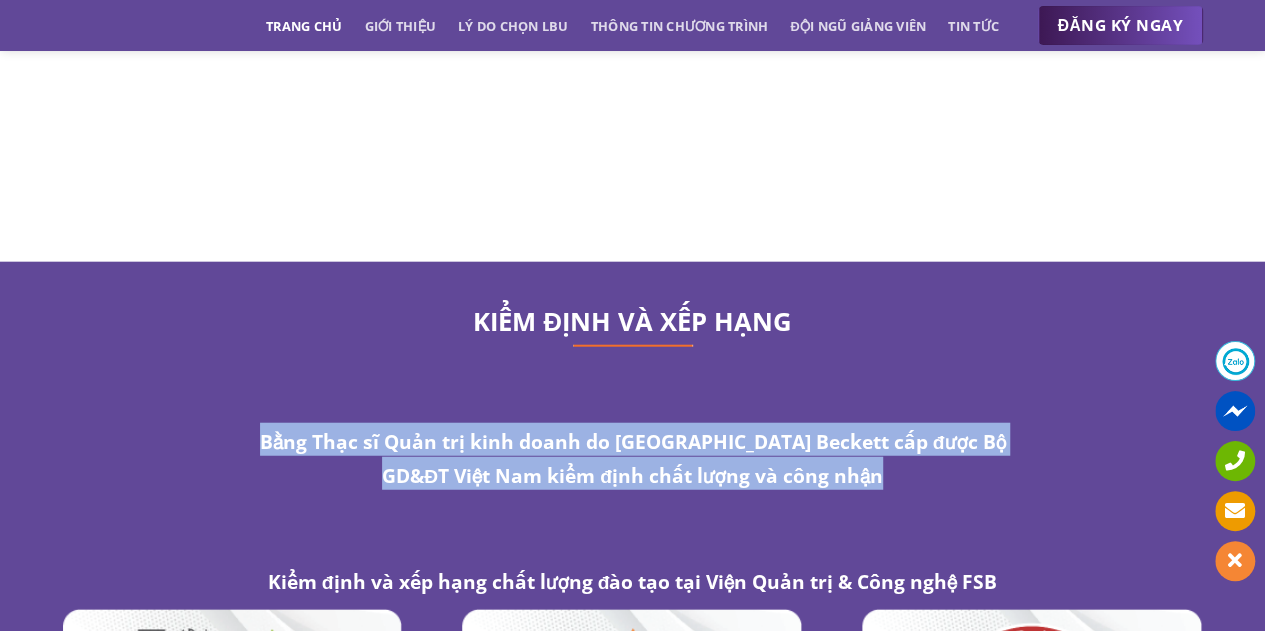 drag, startPoint x: 261, startPoint y: 397, endPoint x: 932, endPoint y: 493, distance: 677.8326 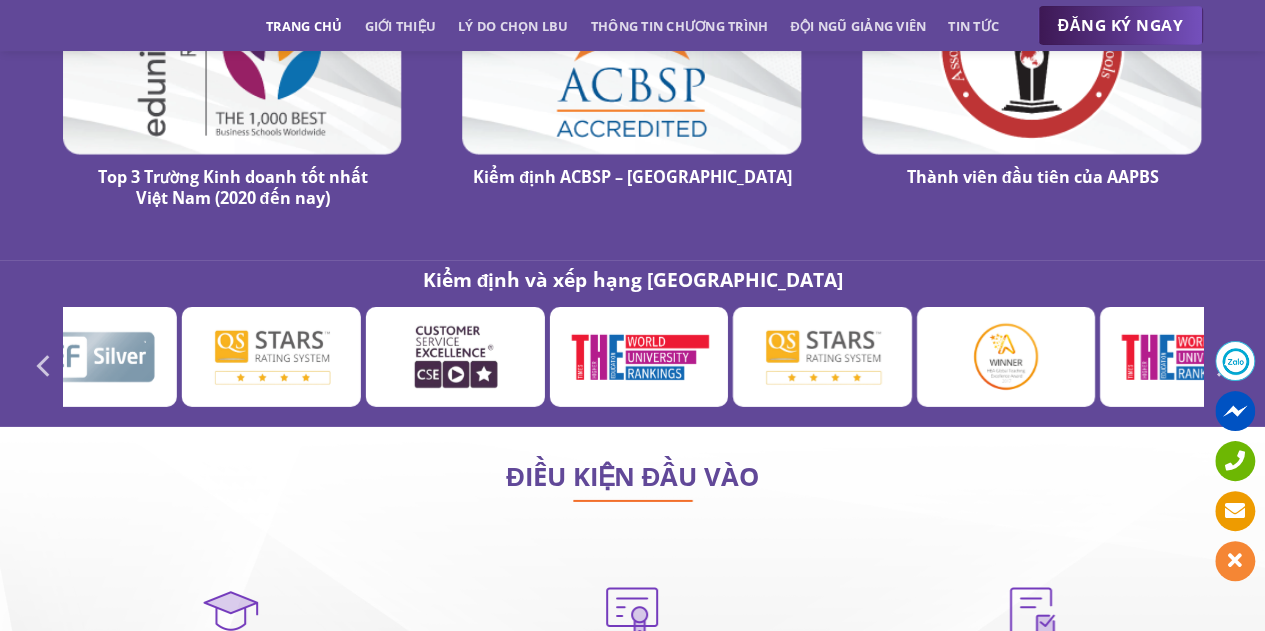 scroll, scrollTop: 10600, scrollLeft: 0, axis: vertical 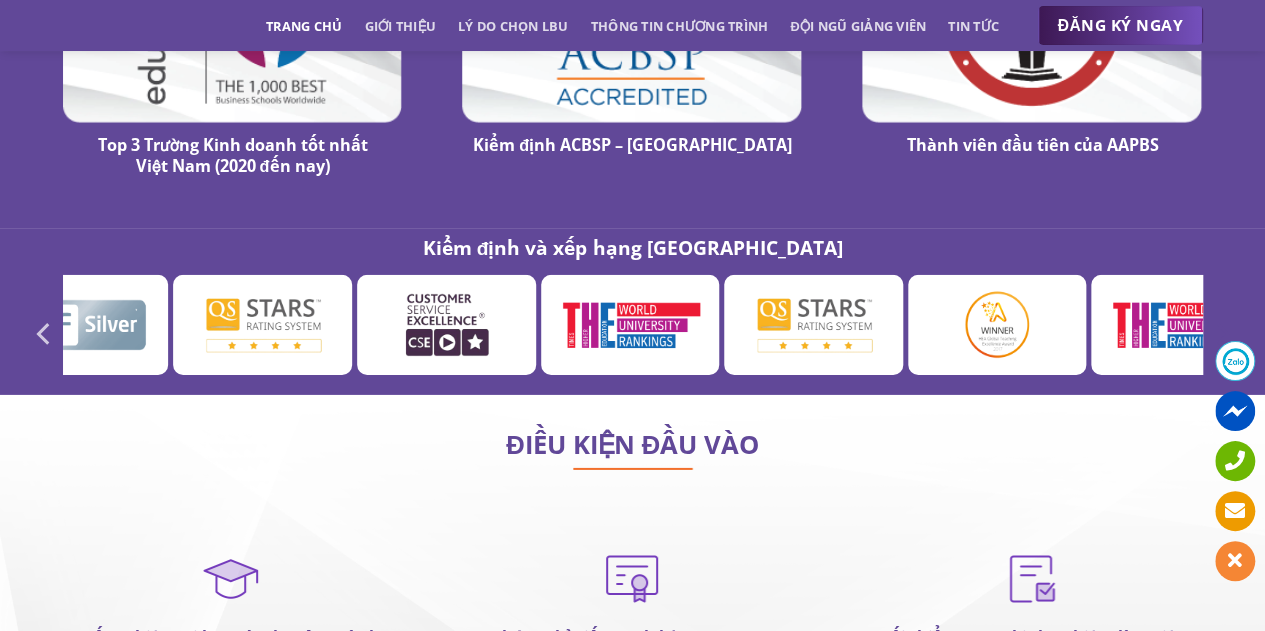 click 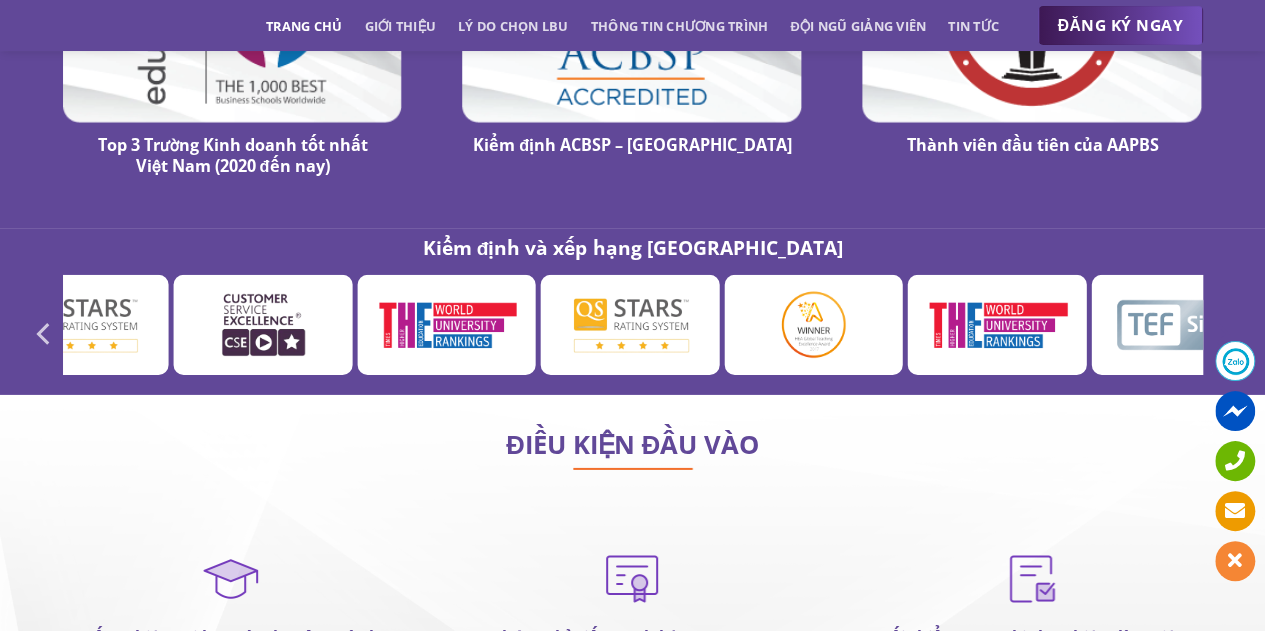 click 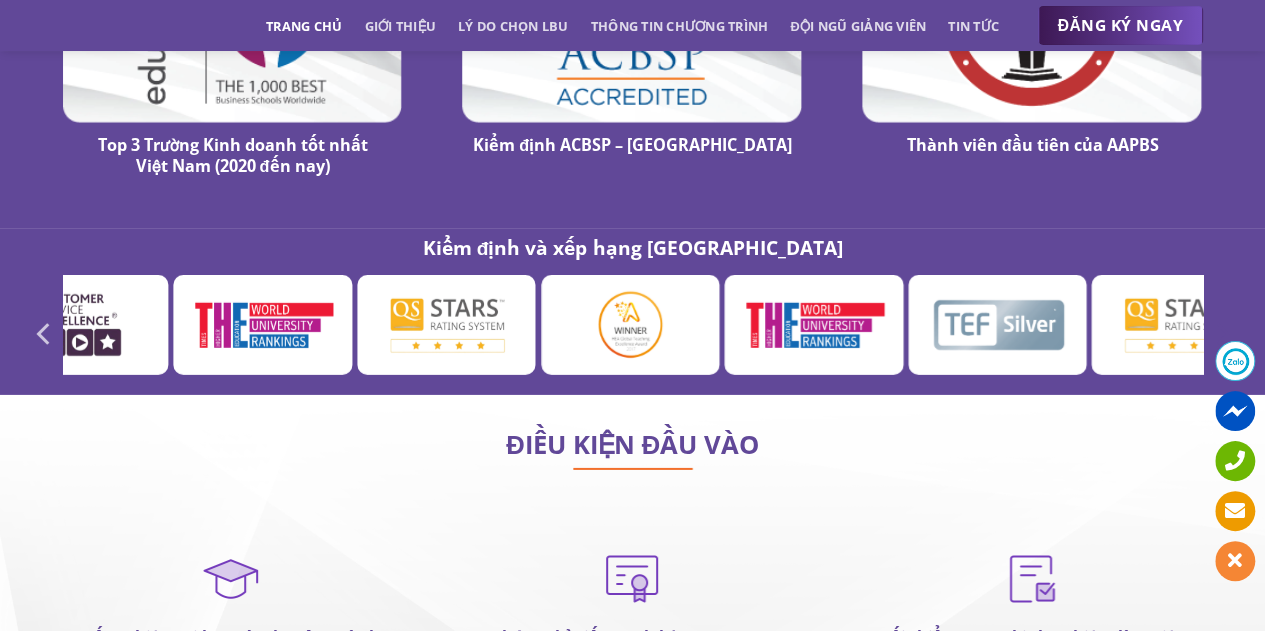 click 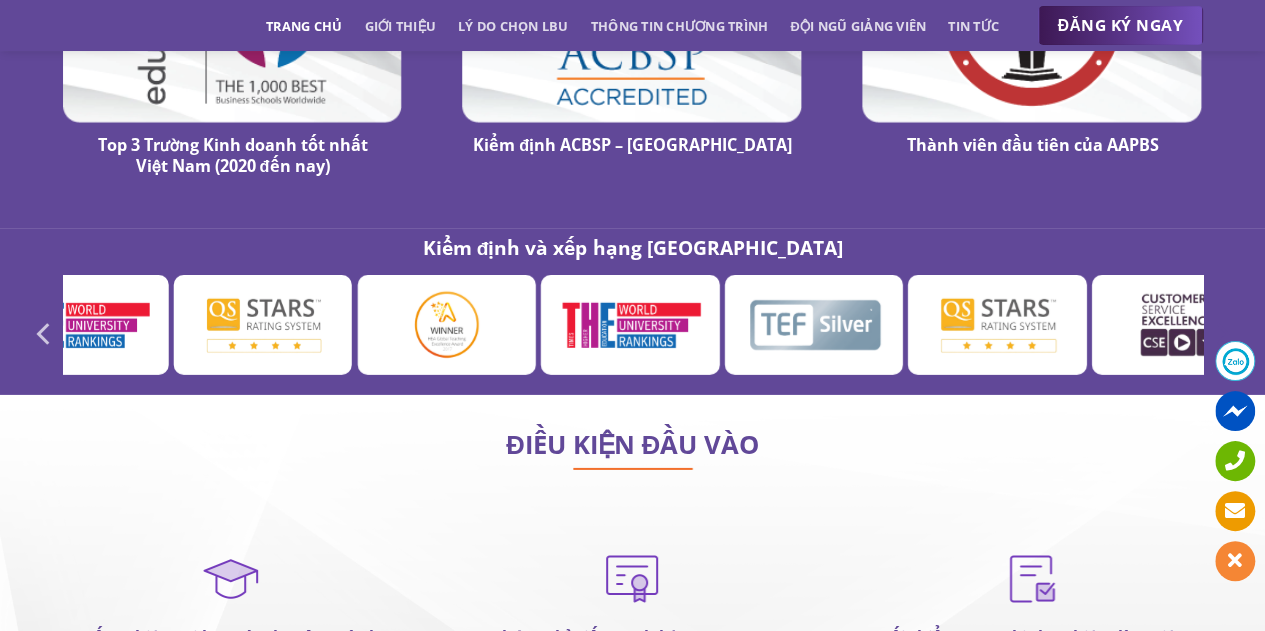 click 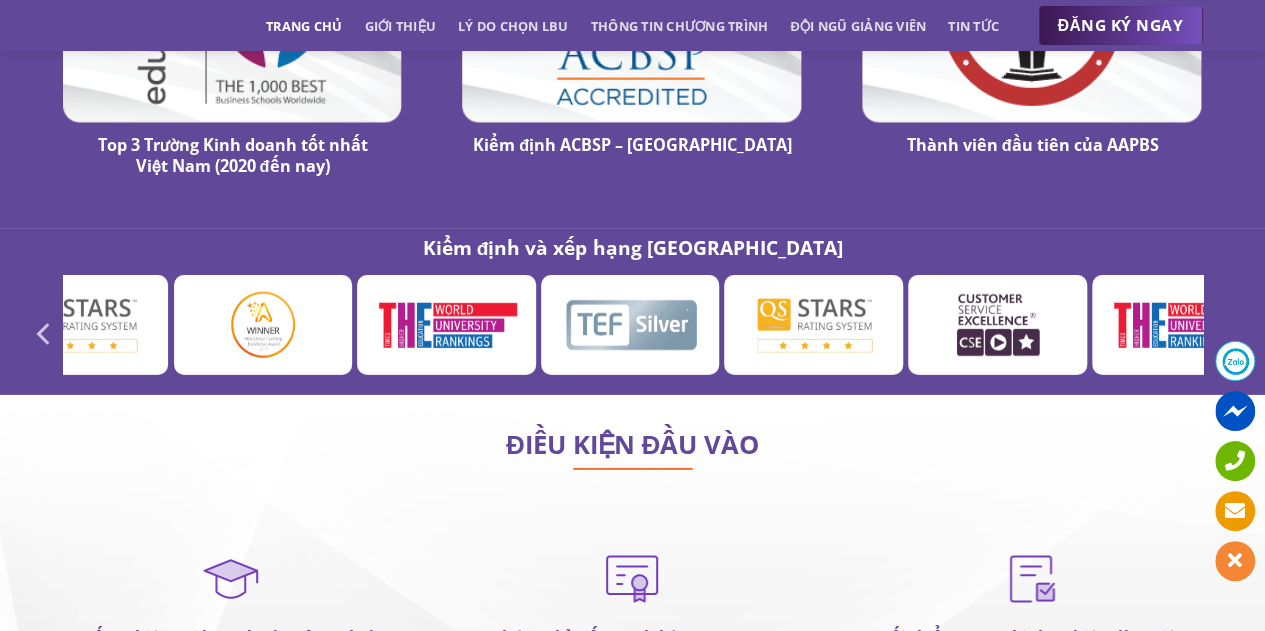 click 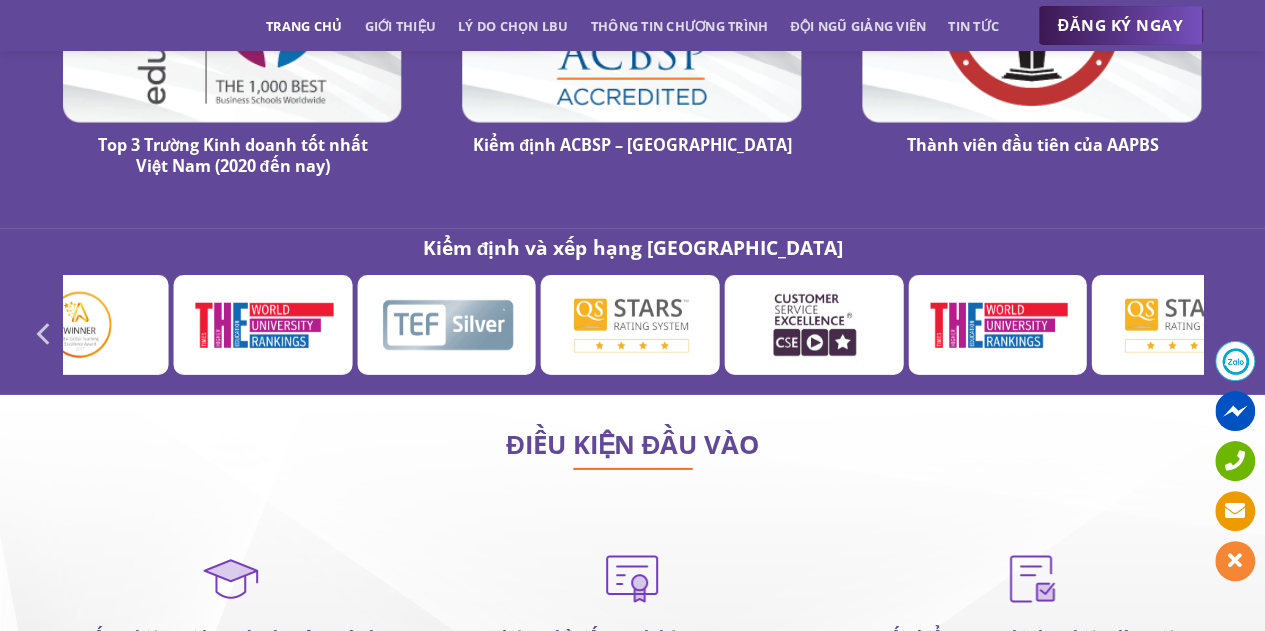 click 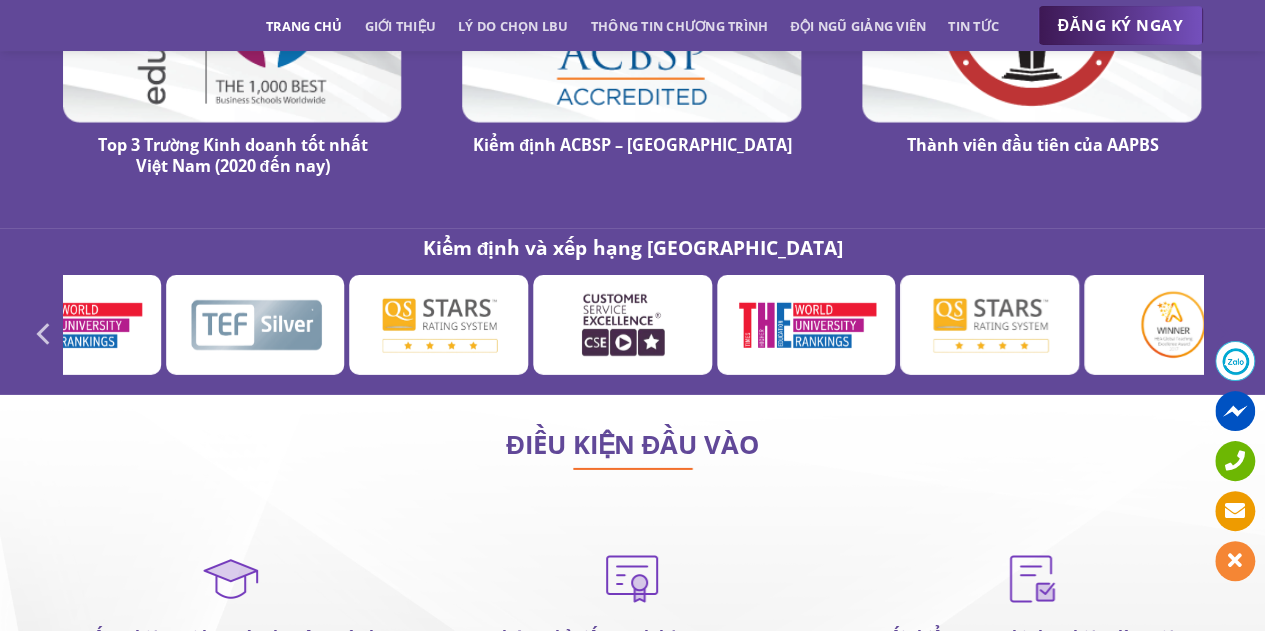 click 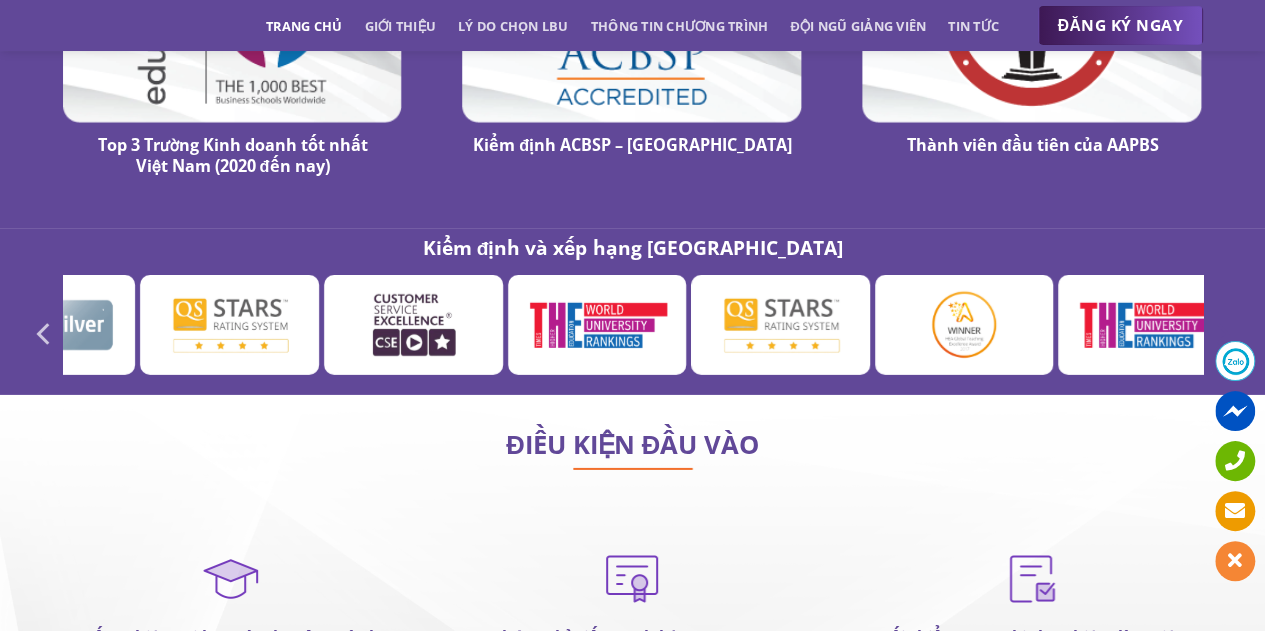 click 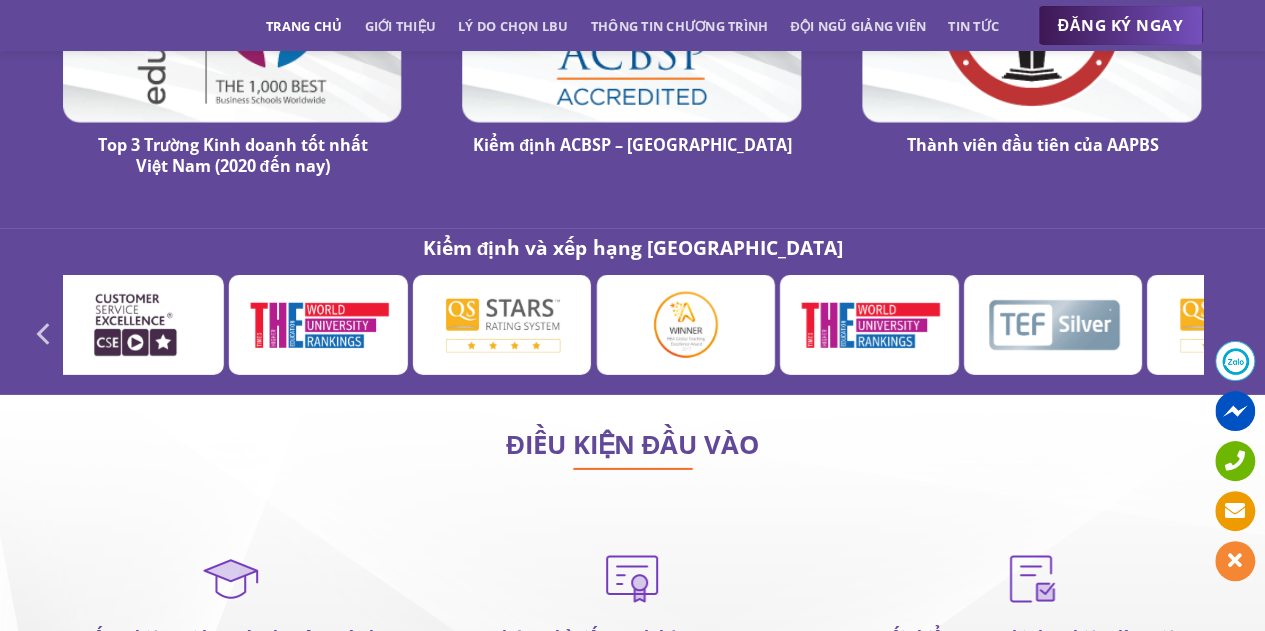 click 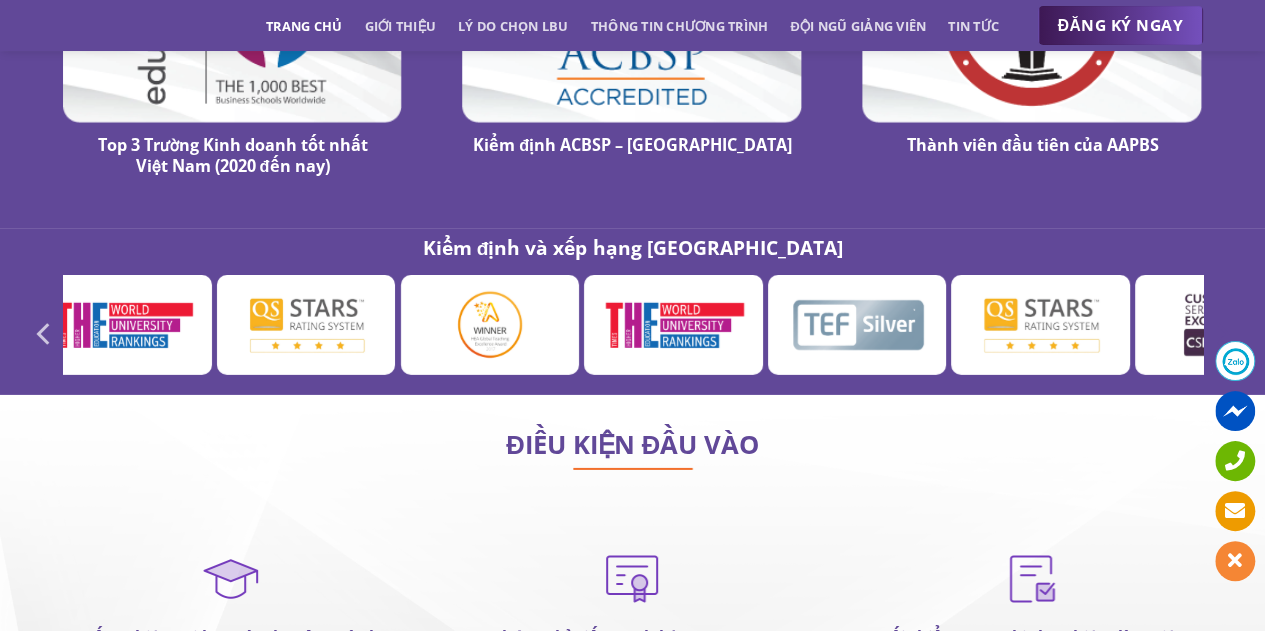 click 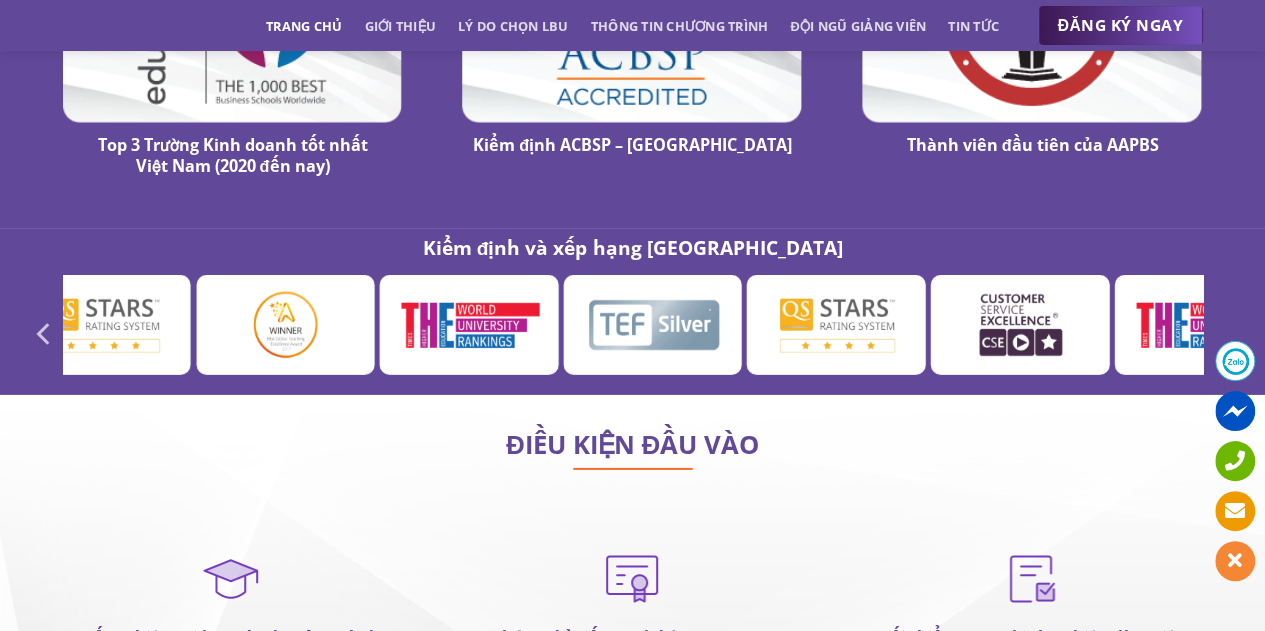 click 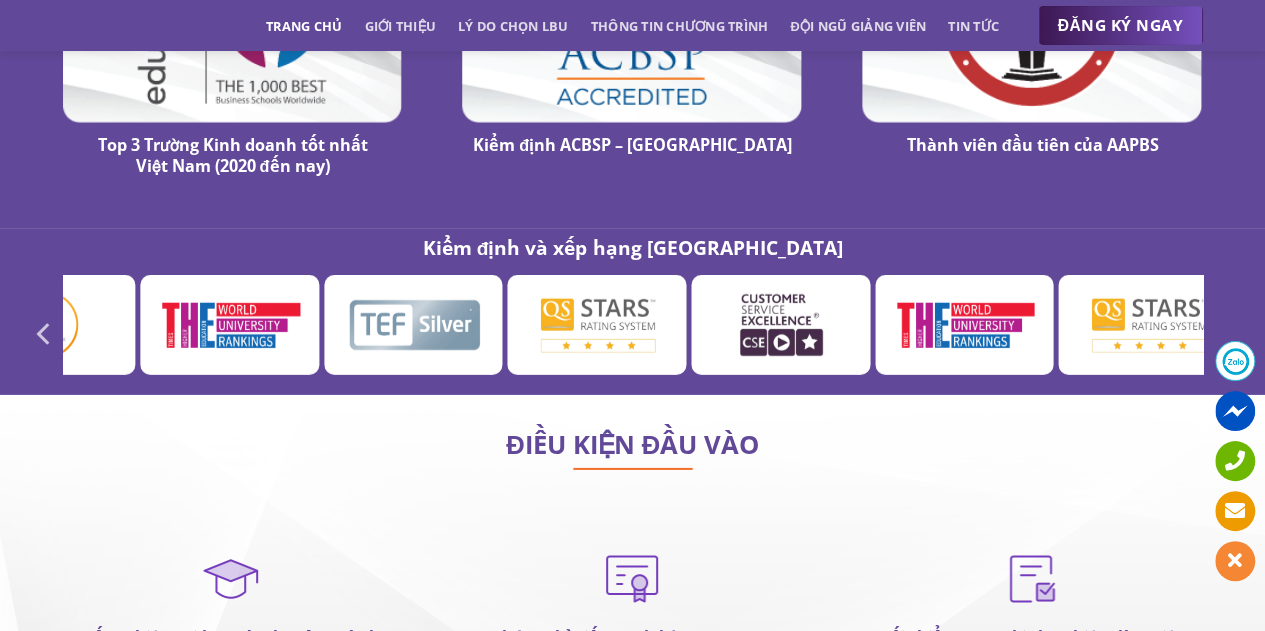 click 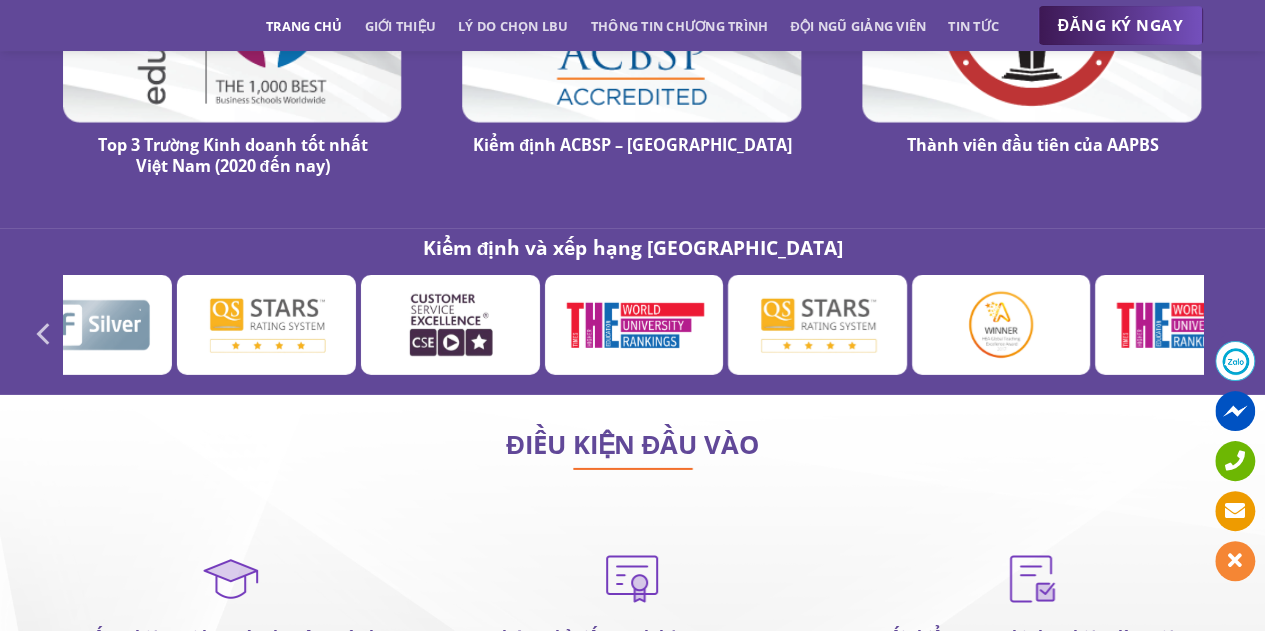 click 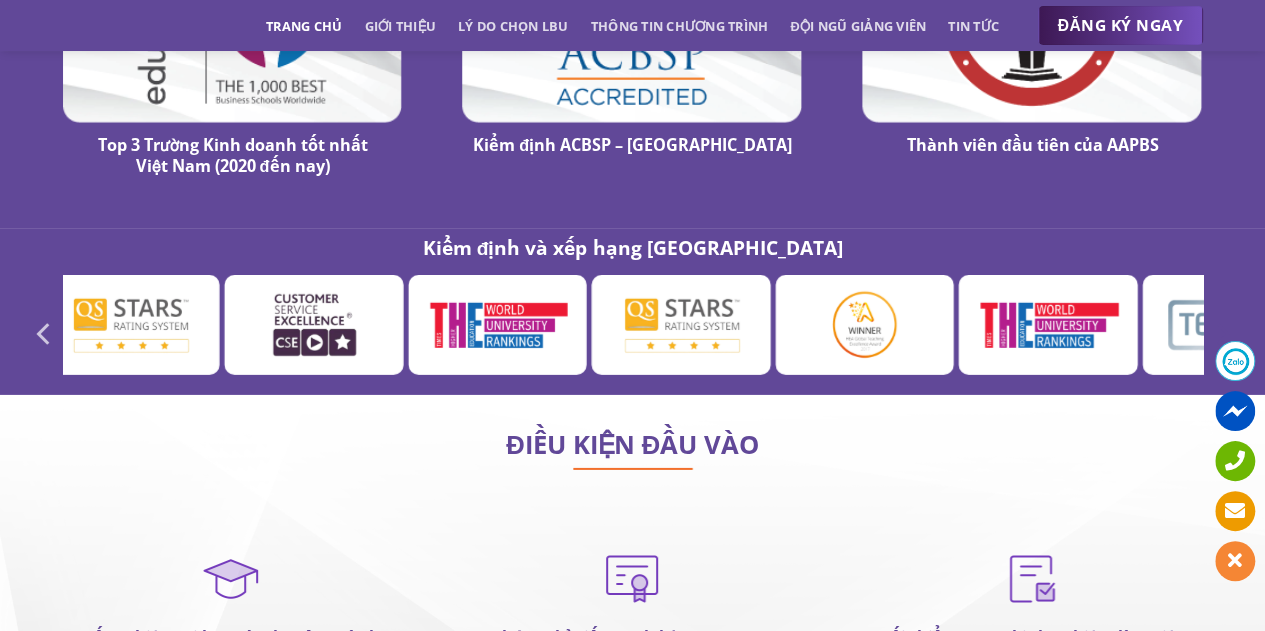 click 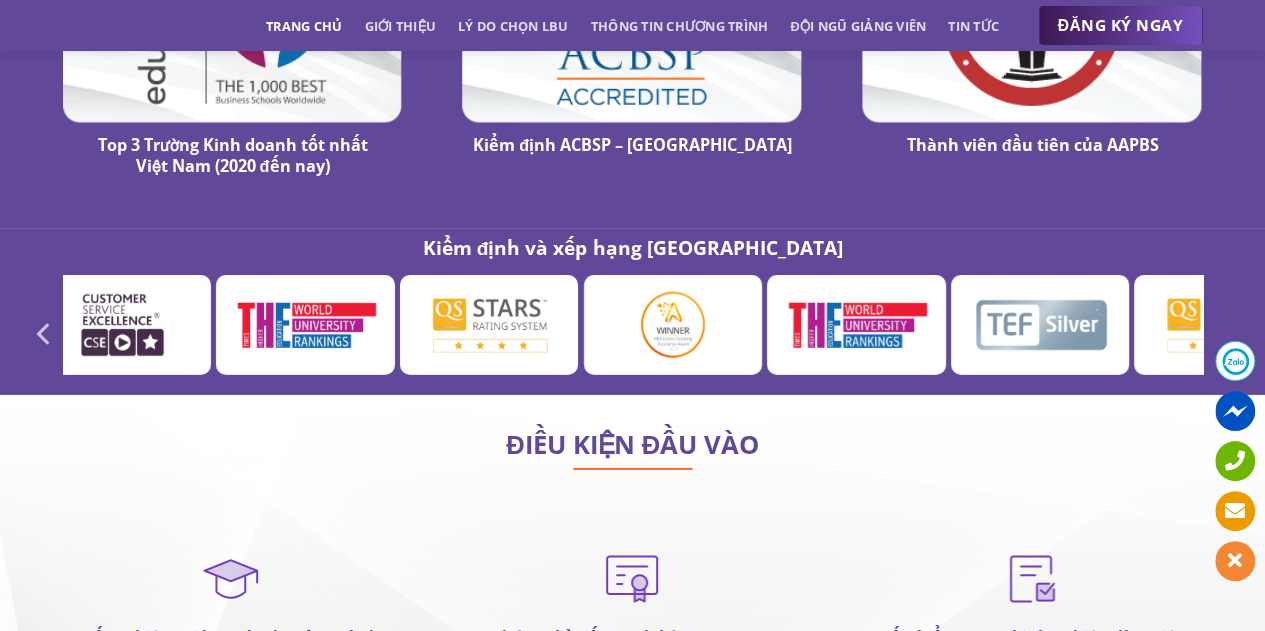 click 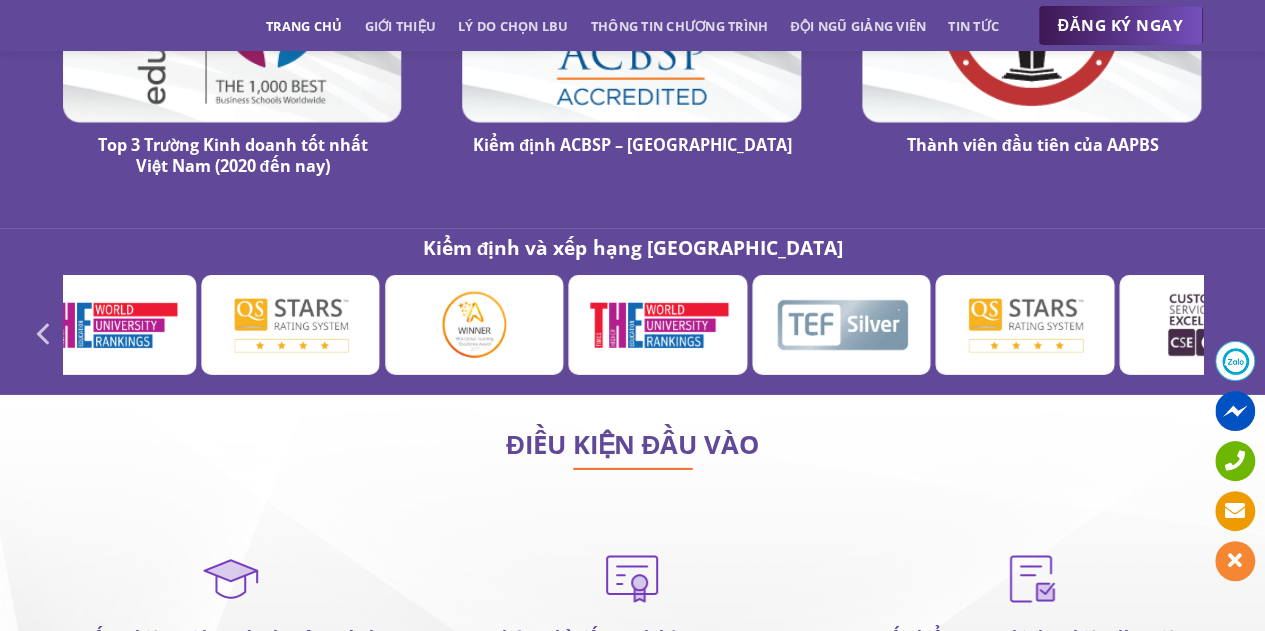 click 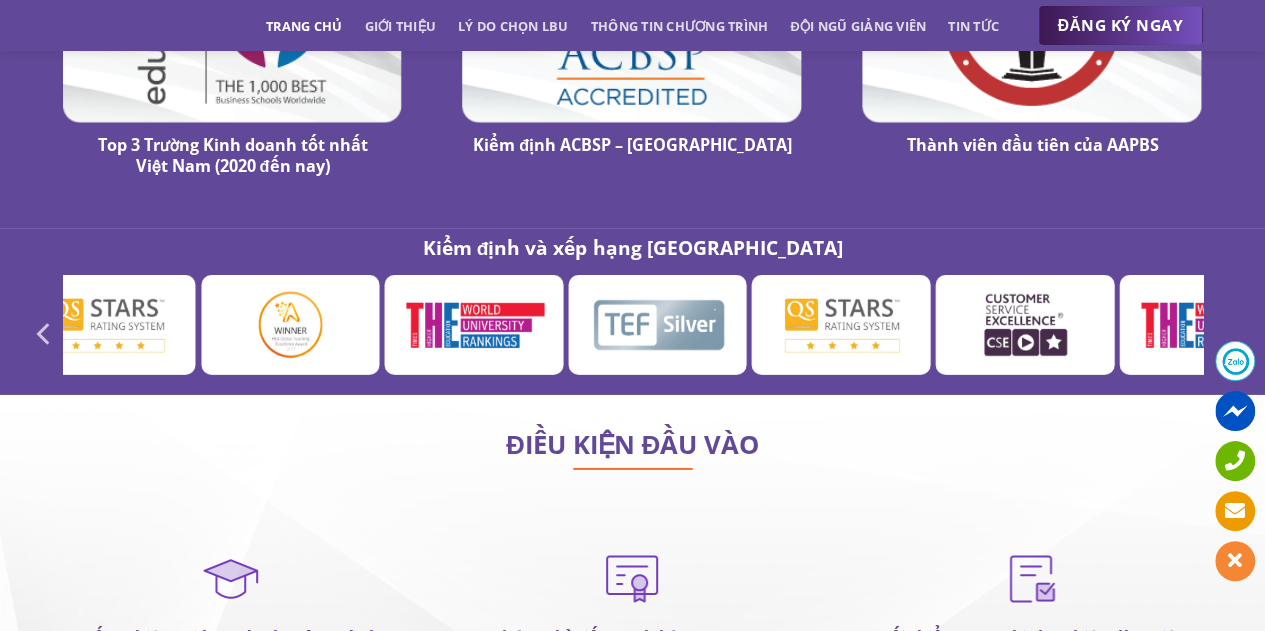click 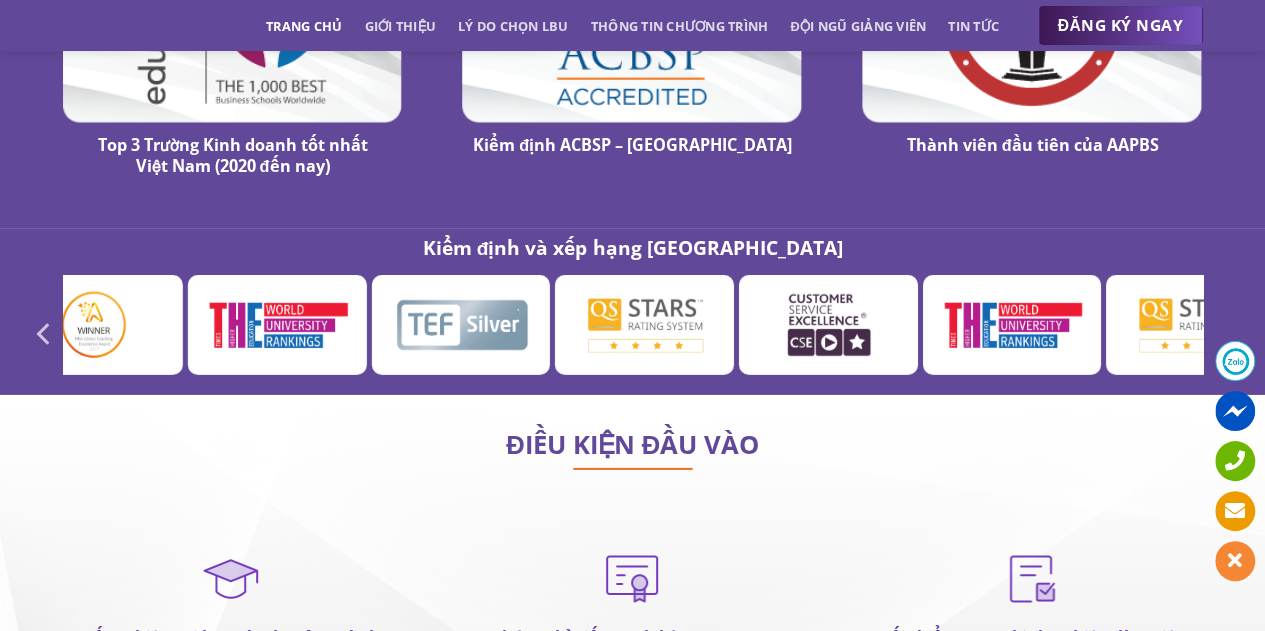 click 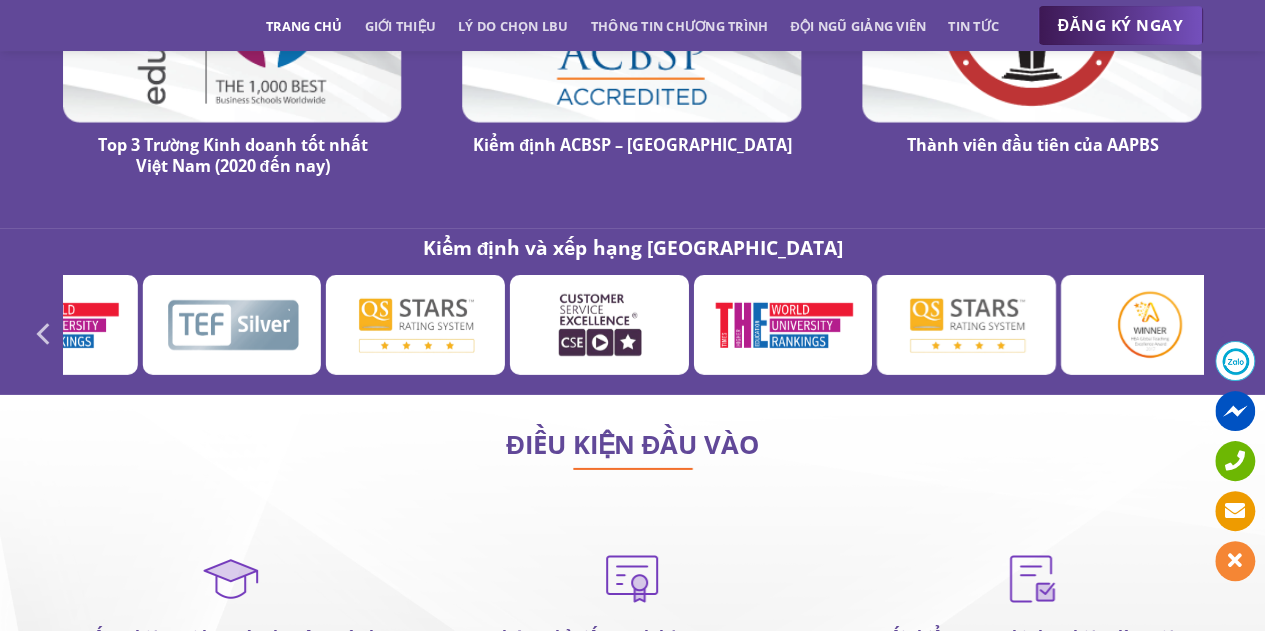 click 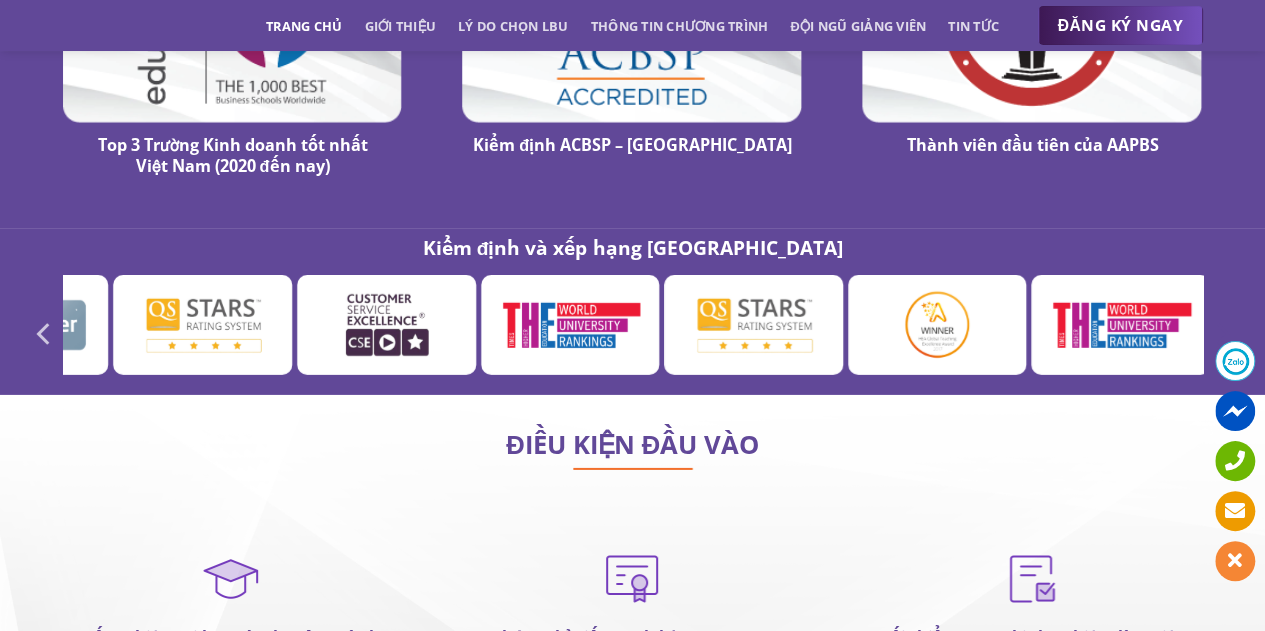click 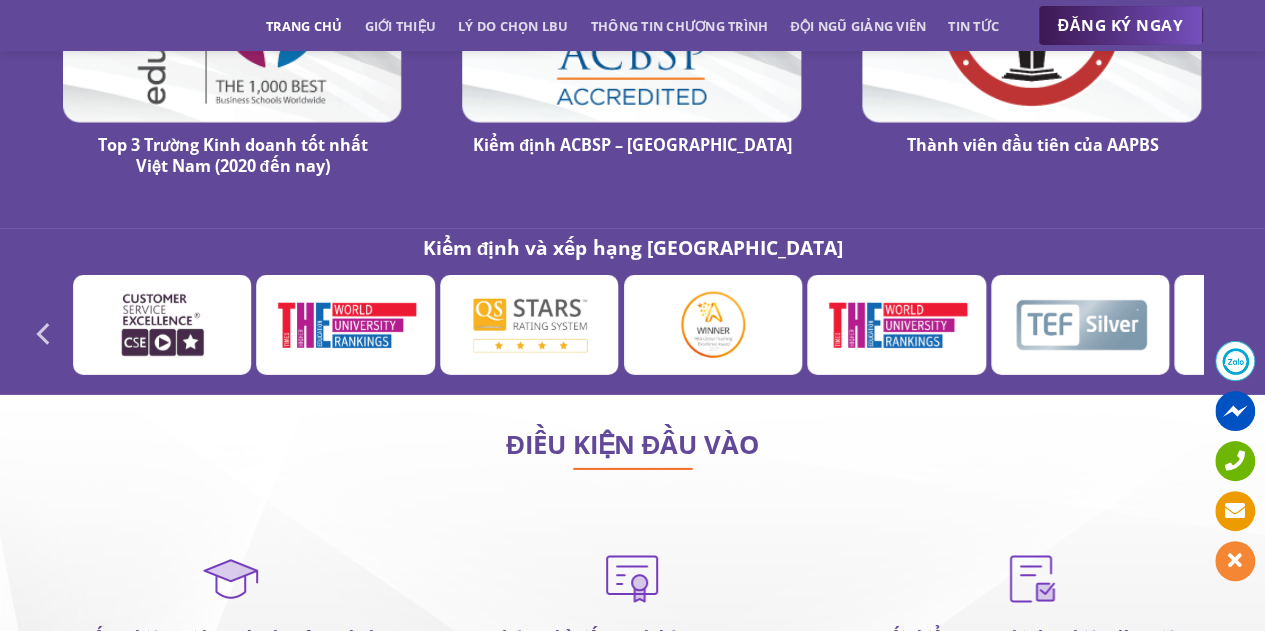 click 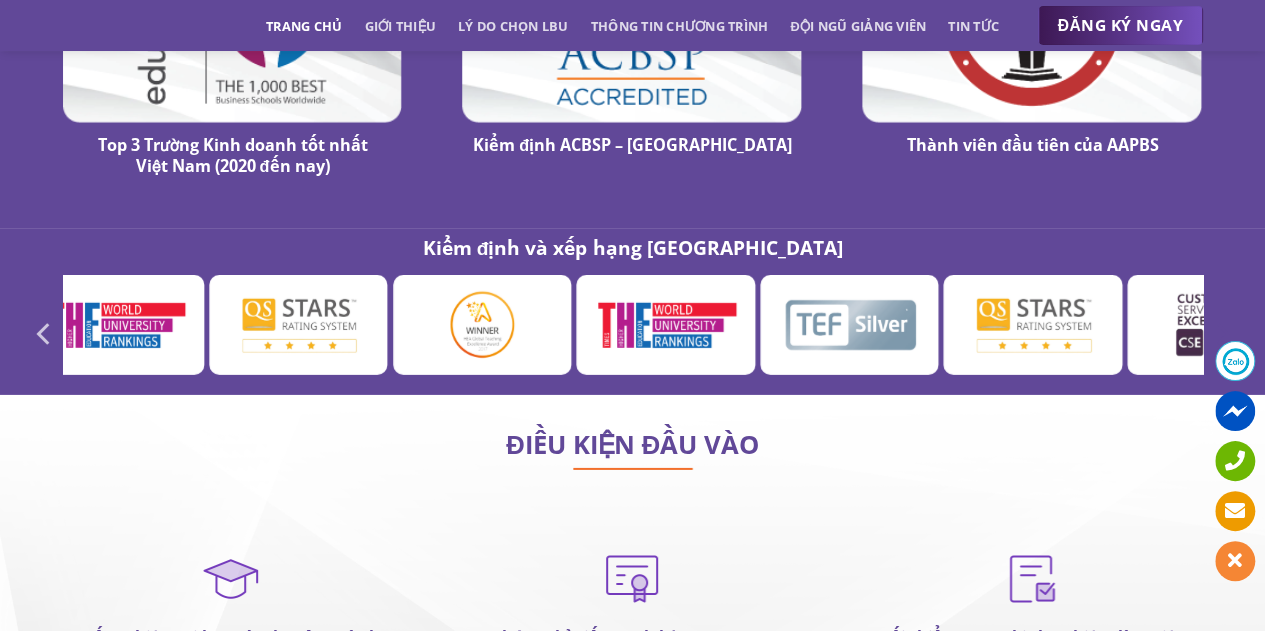 click 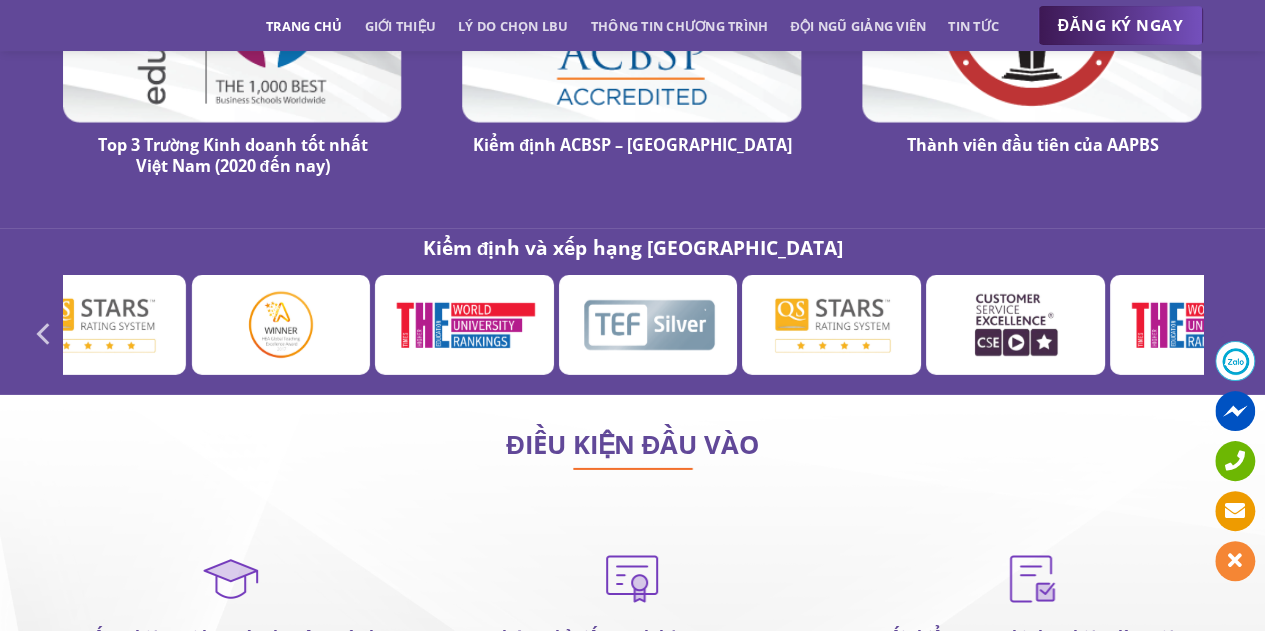 click 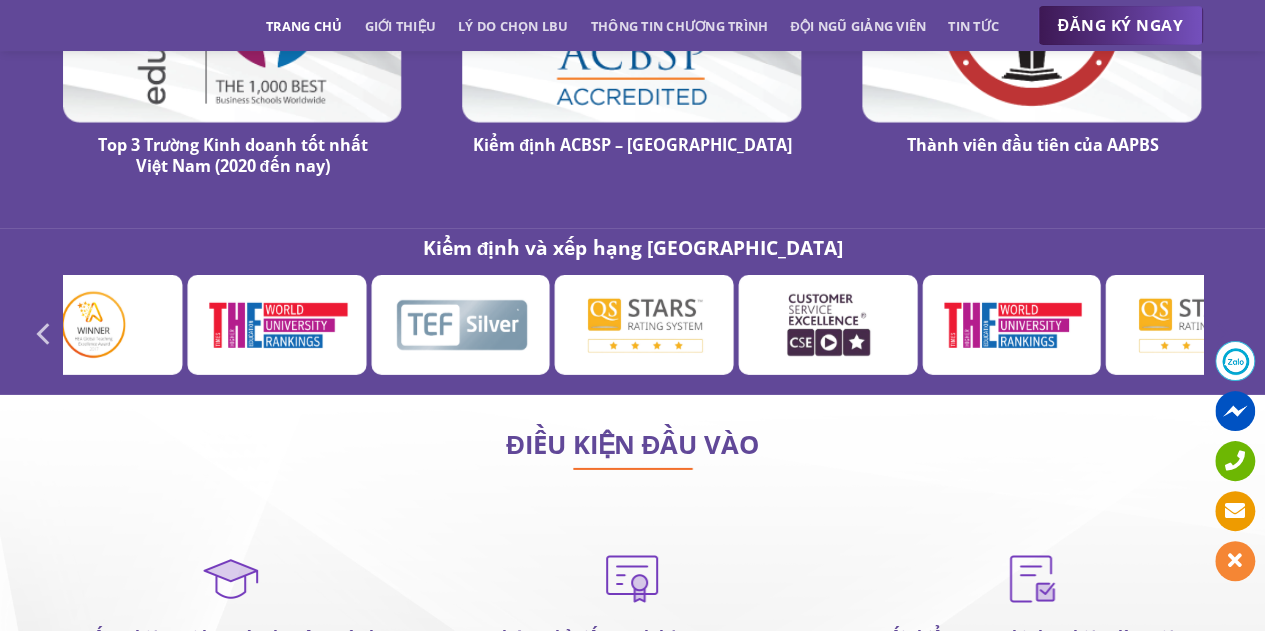 click 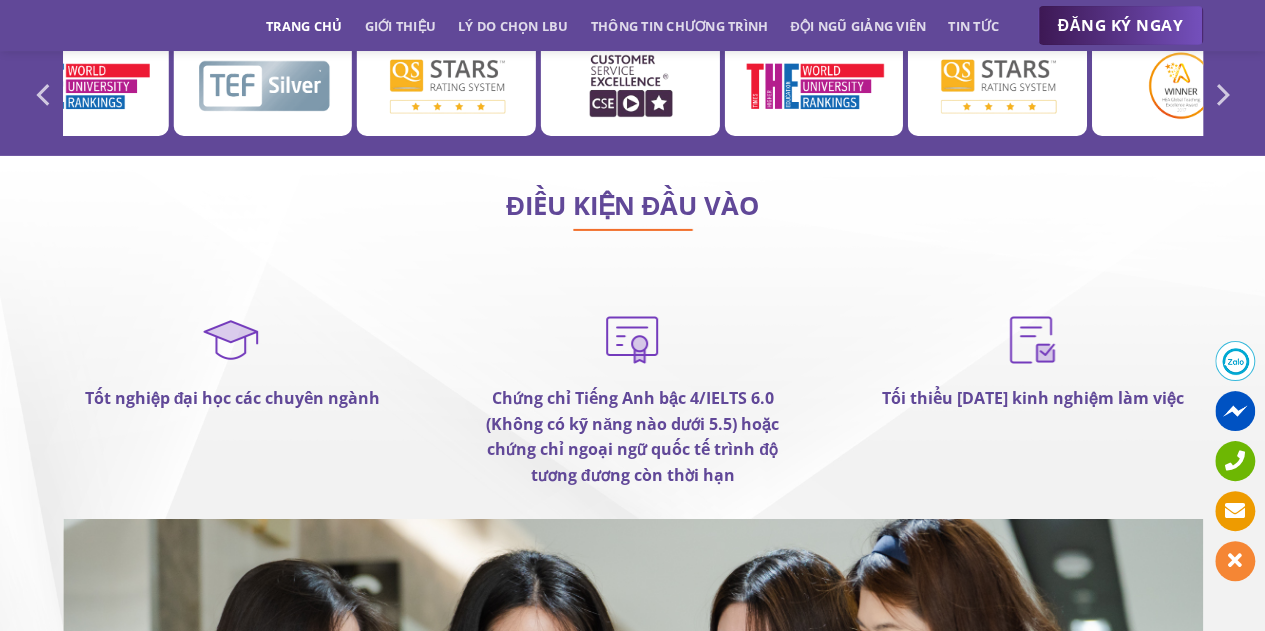 scroll, scrollTop: 10900, scrollLeft: 0, axis: vertical 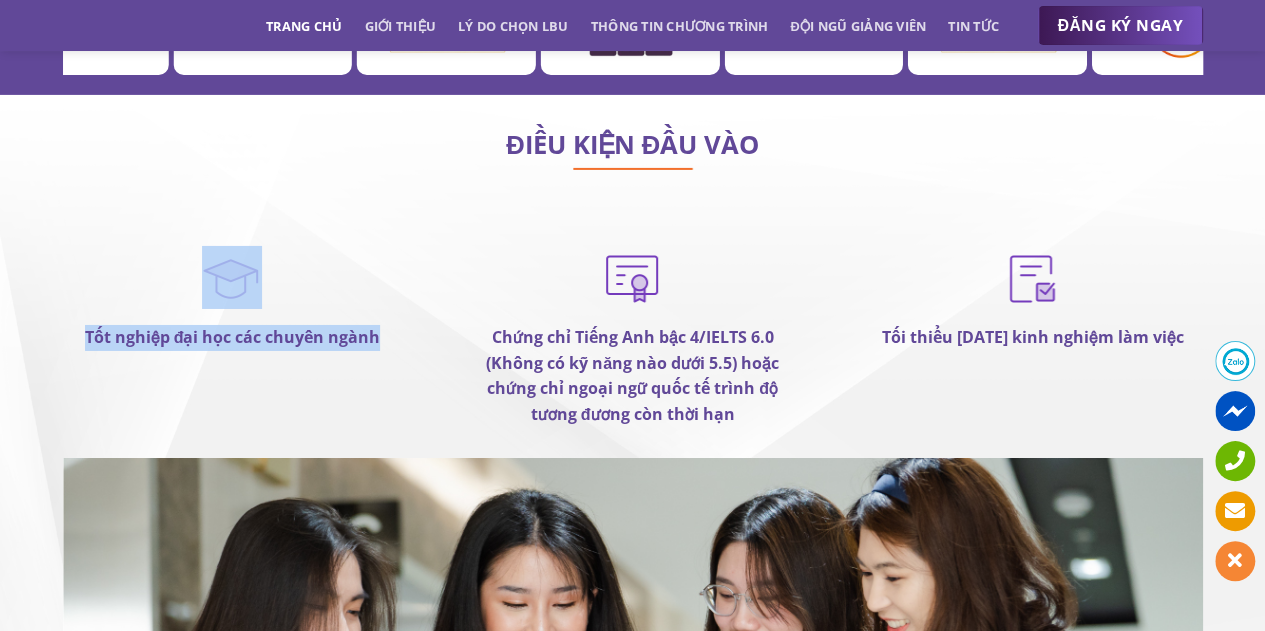 drag, startPoint x: 376, startPoint y: 282, endPoint x: 0, endPoint y: 255, distance: 376.96817 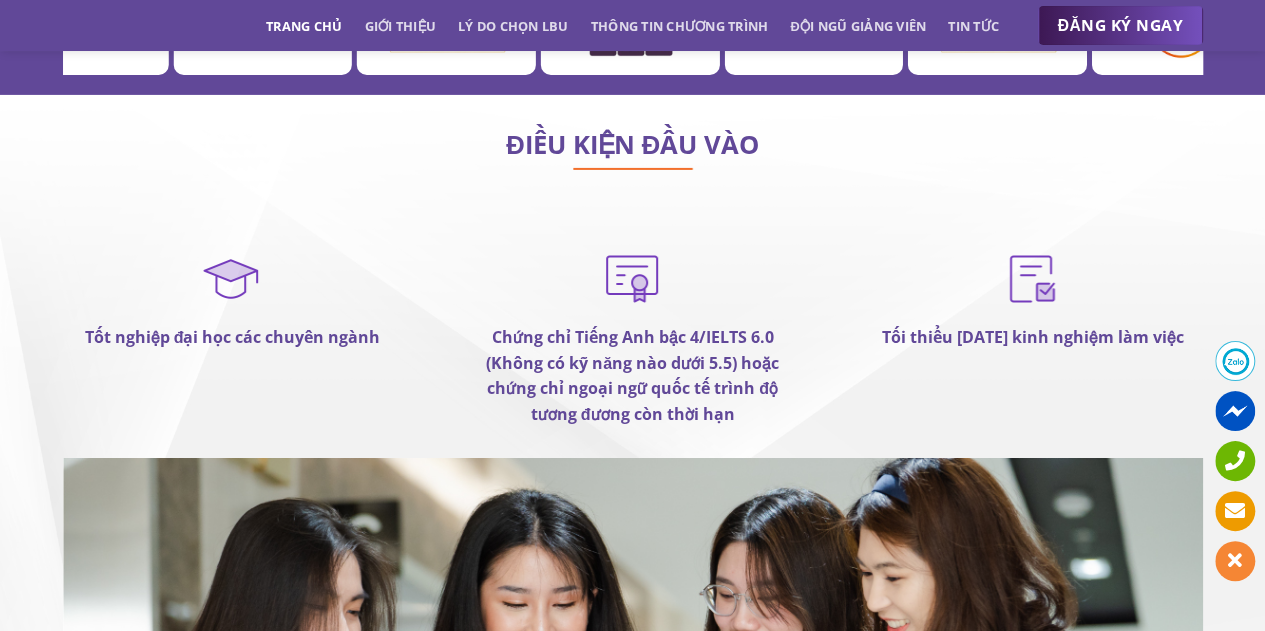 click on "Chứng chỉ Tiếng Anh bậc 4/IELTS 6.0 (Không có kỹ năng nào dưới 5.5) hoặc chứng chỉ ngoại ngữ quốc tế trình độ tương đương còn thời hạn" at bounding box center [632, 337] 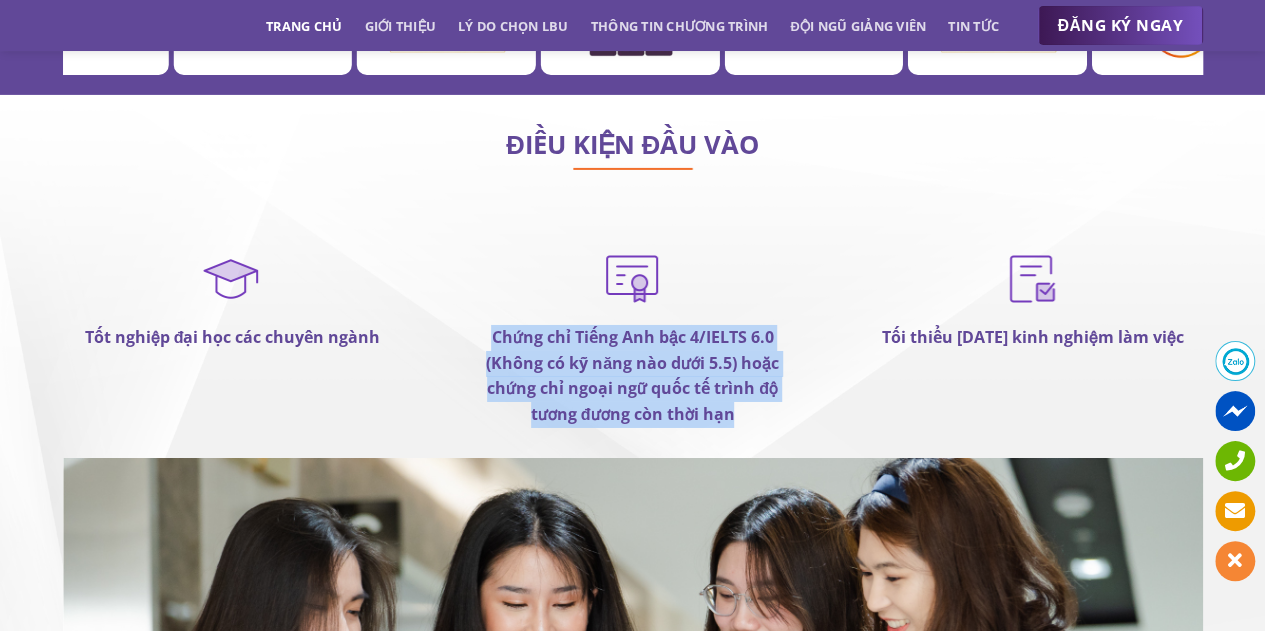 drag, startPoint x: 490, startPoint y: 283, endPoint x: 806, endPoint y: 367, distance: 326.974 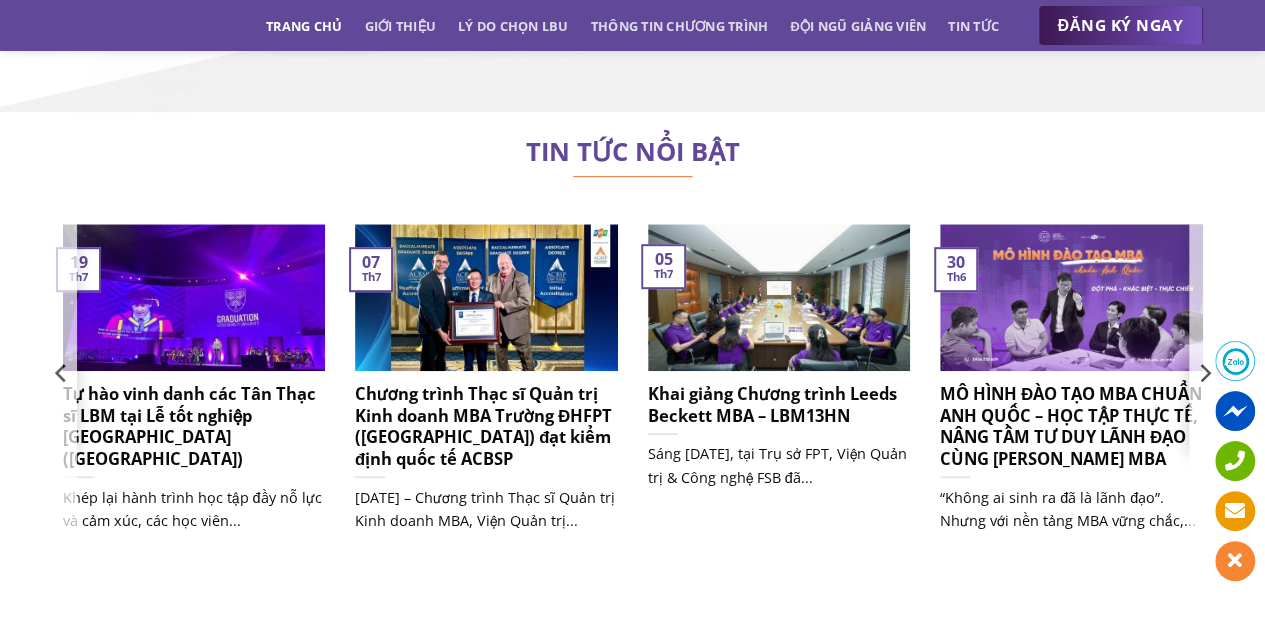 scroll, scrollTop: 11900, scrollLeft: 0, axis: vertical 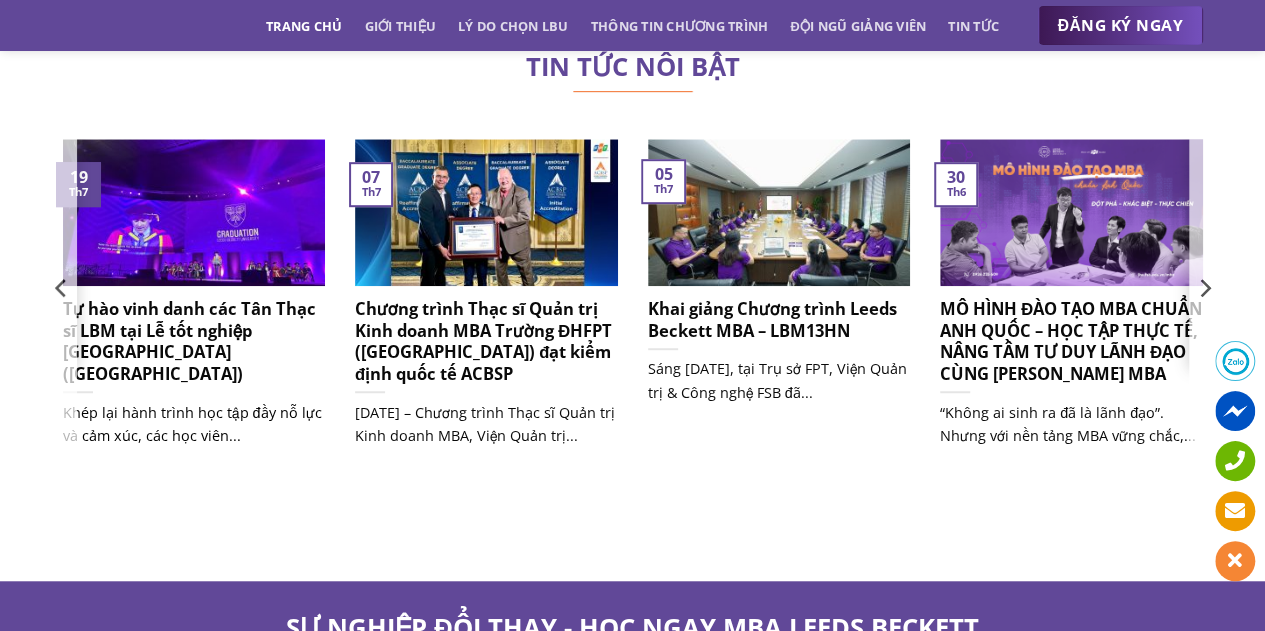 click on "Tự hào vinh danh các Tân Thạc sĩ LBM tại Lễ tốt nghiệp [GEOGRAPHIC_DATA] ([GEOGRAPHIC_DATA])" at bounding box center [194, 341] 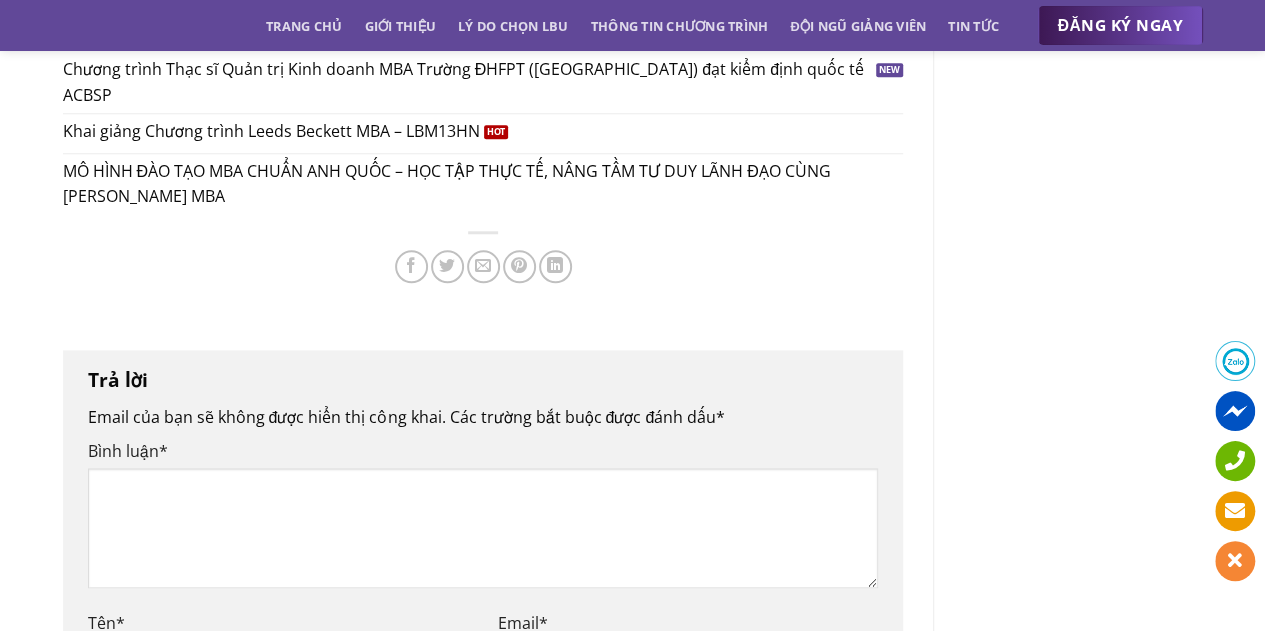 scroll, scrollTop: 4800, scrollLeft: 0, axis: vertical 